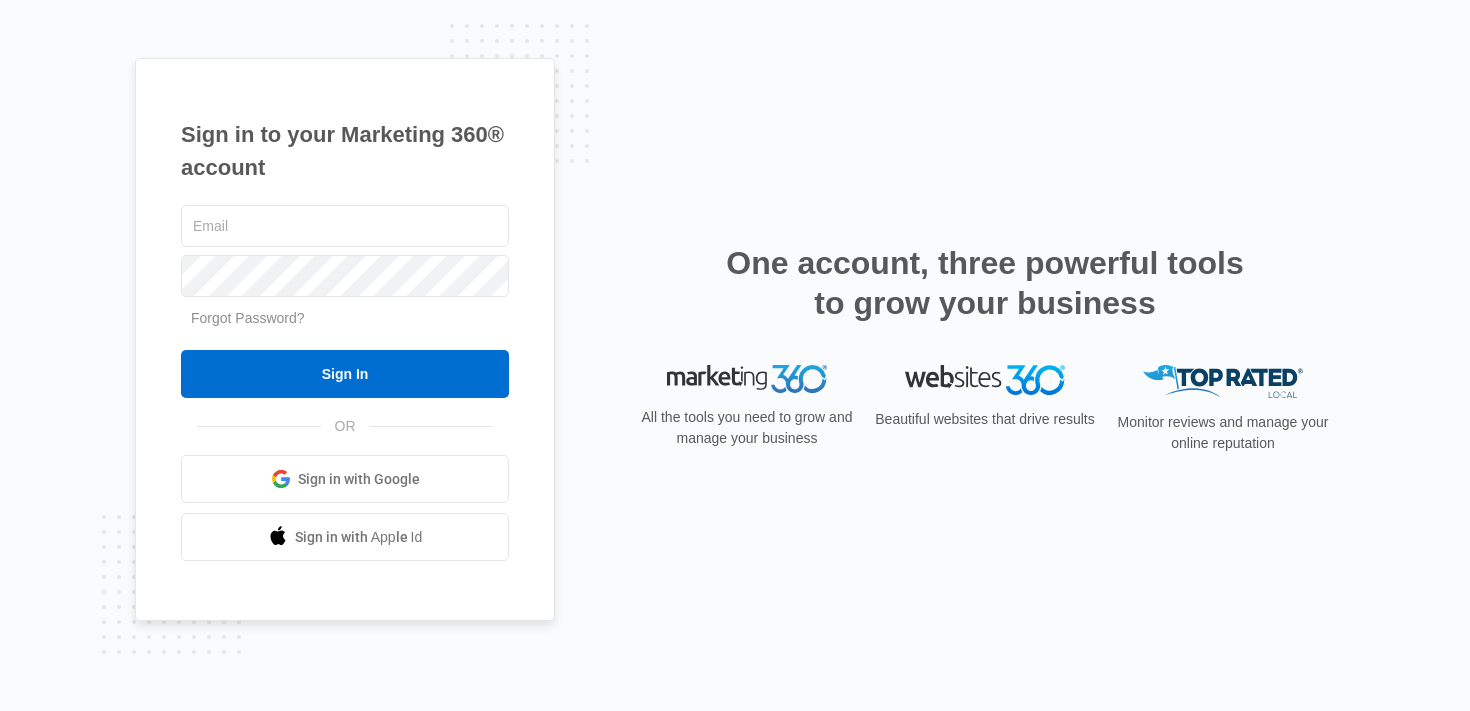 scroll, scrollTop: 0, scrollLeft: 0, axis: both 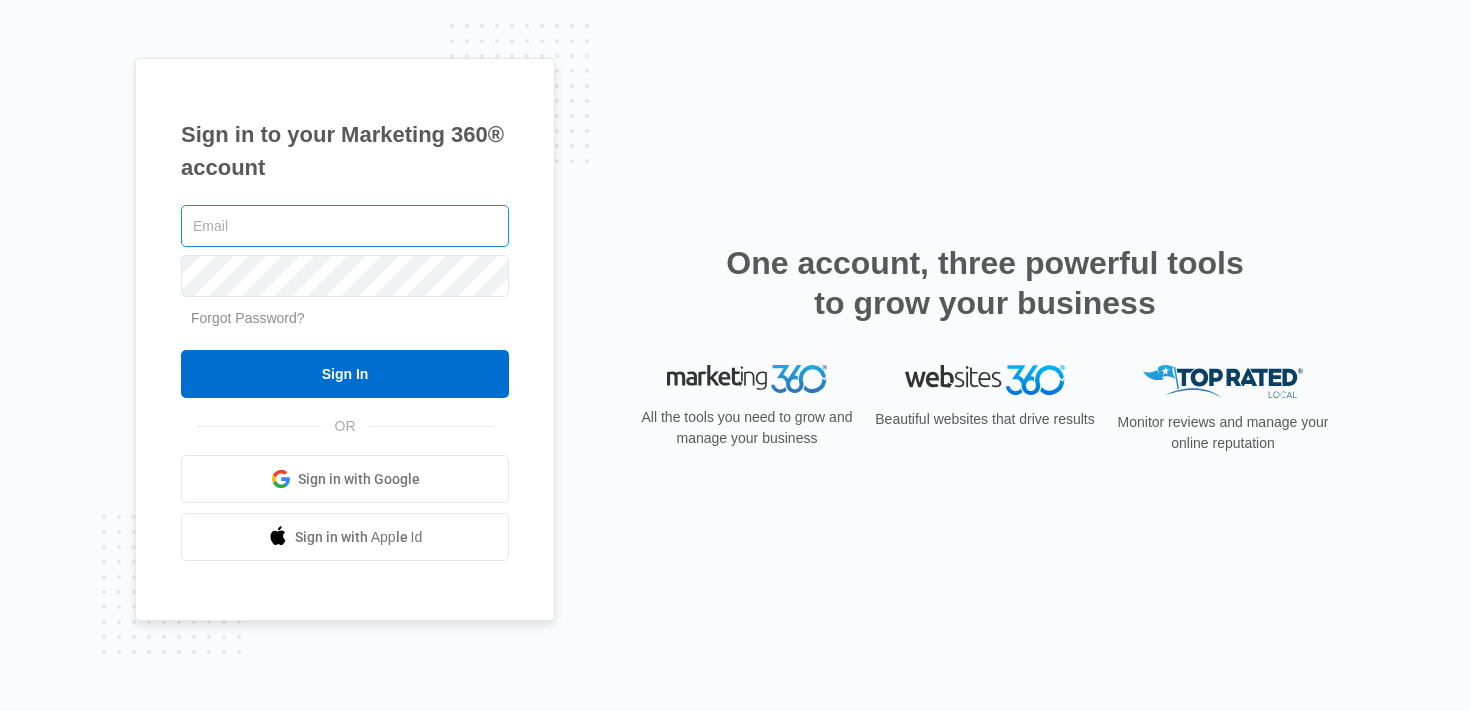type on "[EMAIL]" 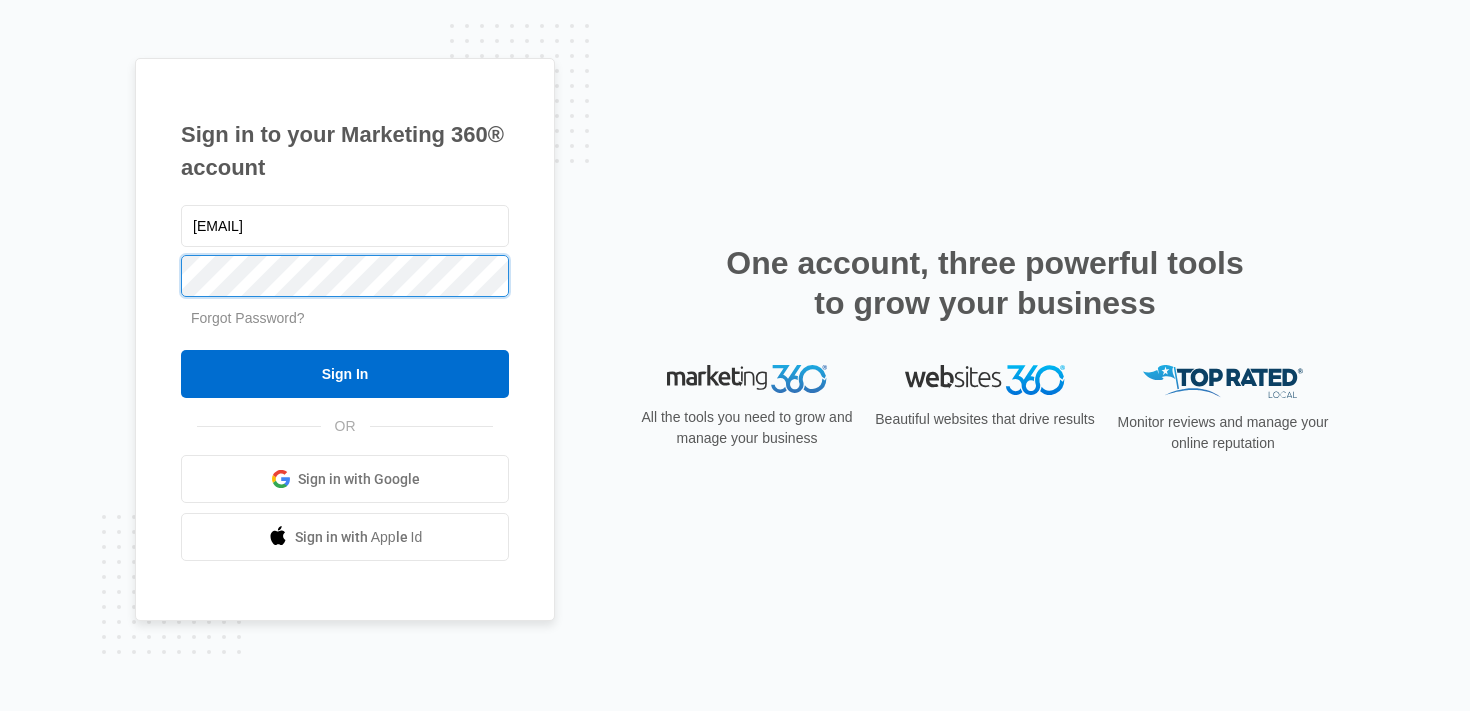 click on "Sign in to your Marketing 360® account
brittany.anderson@madwire.com
Forgot Password?
Sign In
OR
Sign in with Google
Sign in with Apple Id" at bounding box center (345, 340) 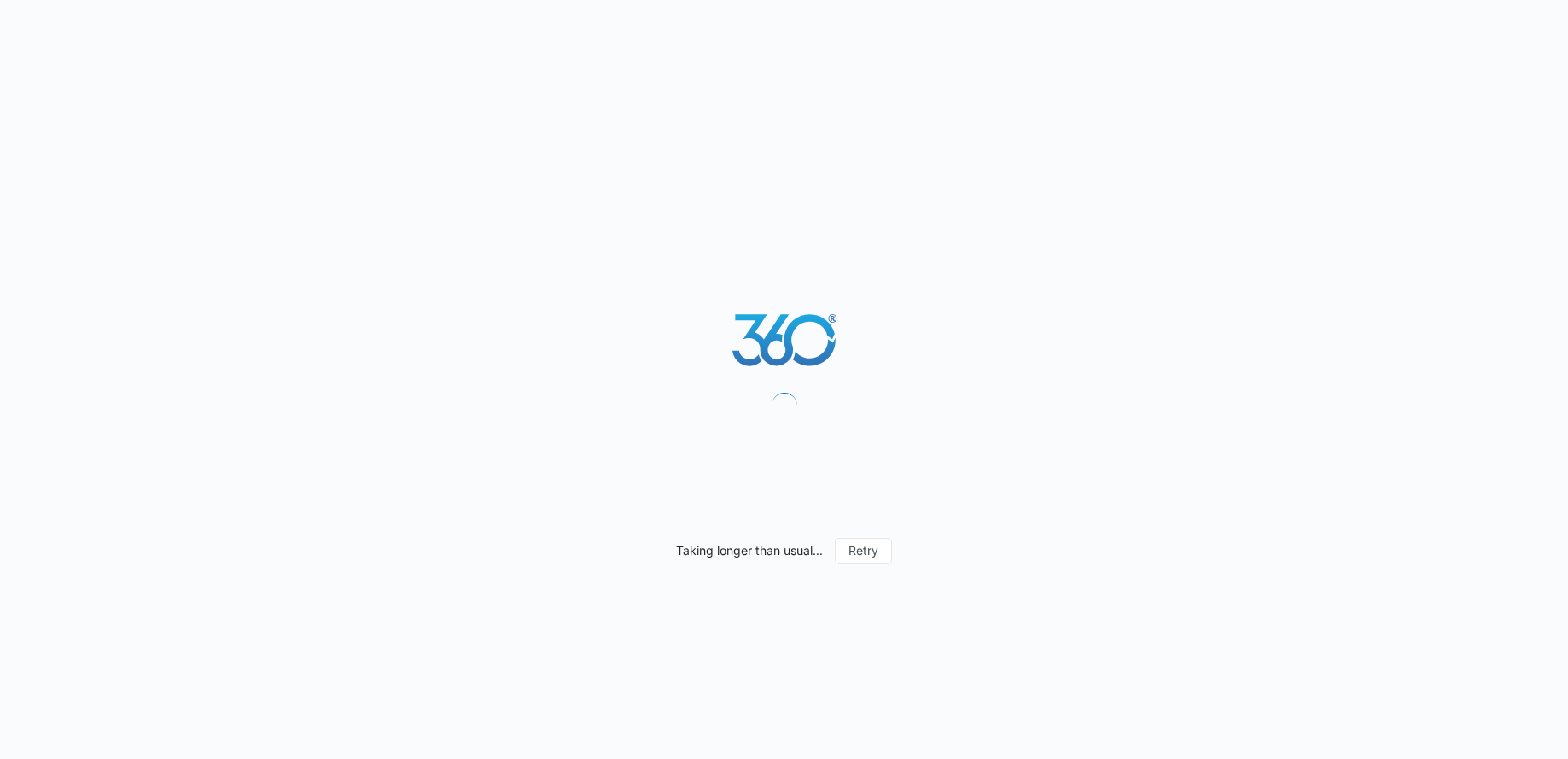 scroll, scrollTop: 0, scrollLeft: 0, axis: both 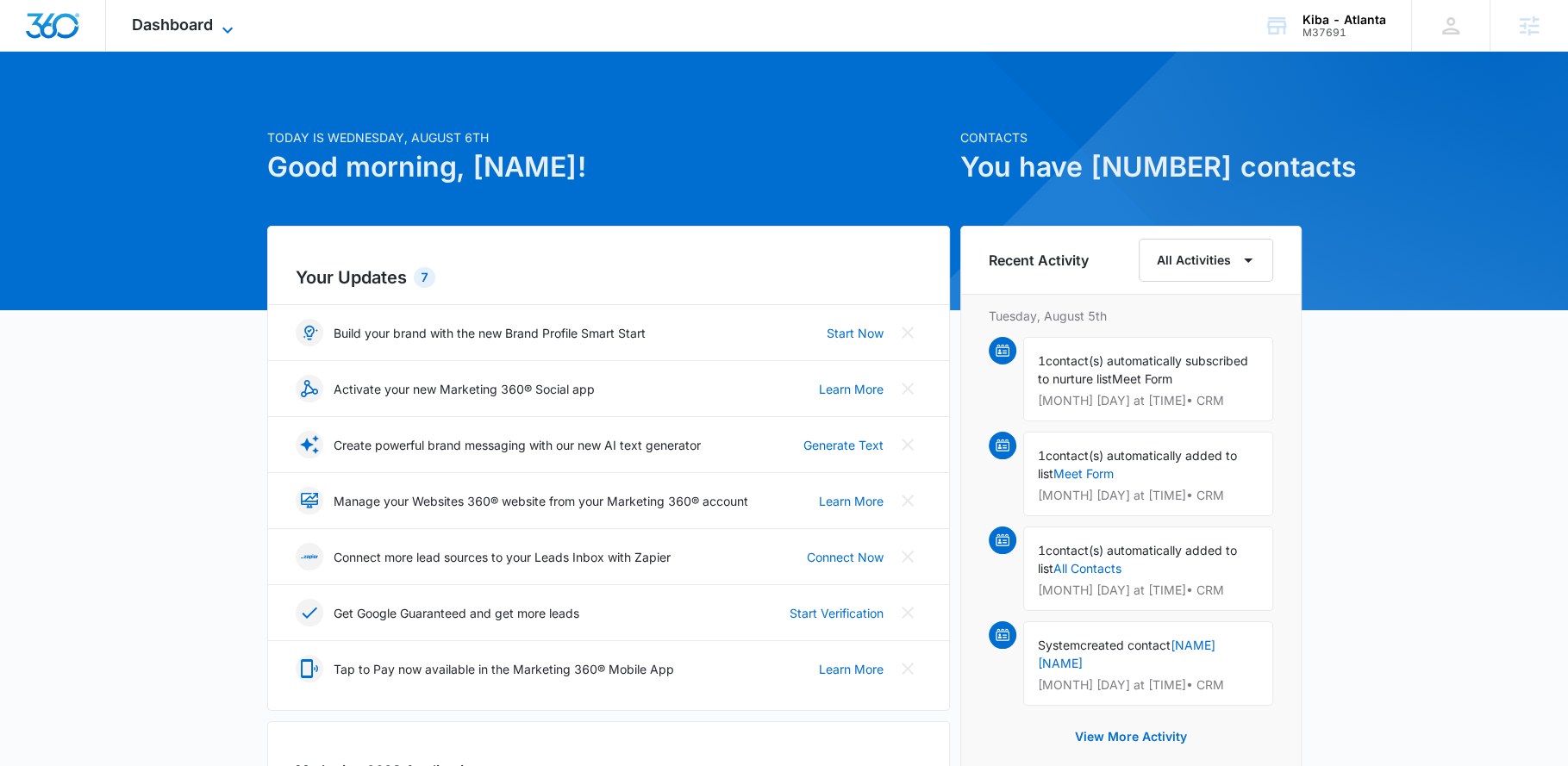click 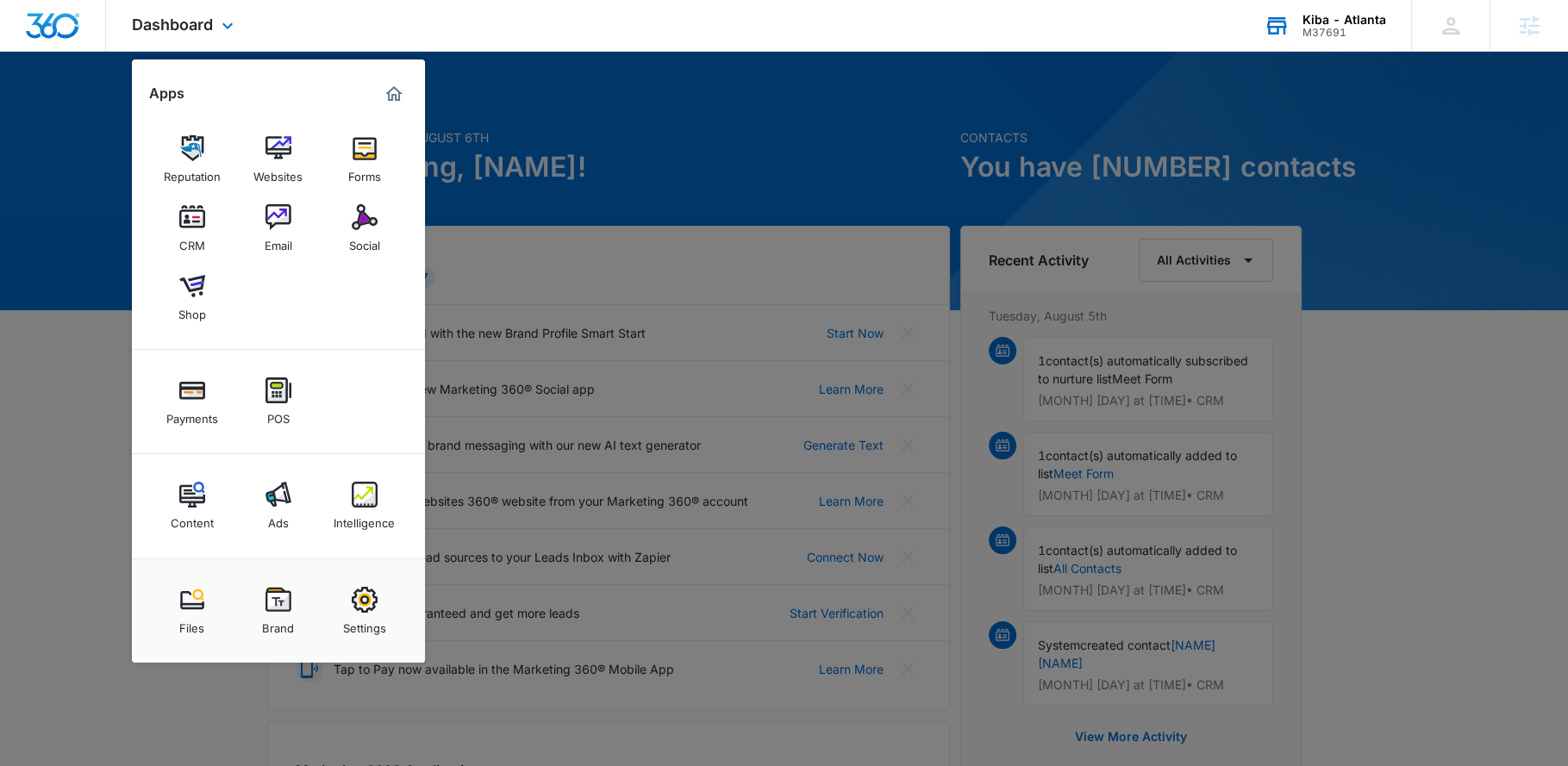 click on "M37691" at bounding box center [1344, 33] 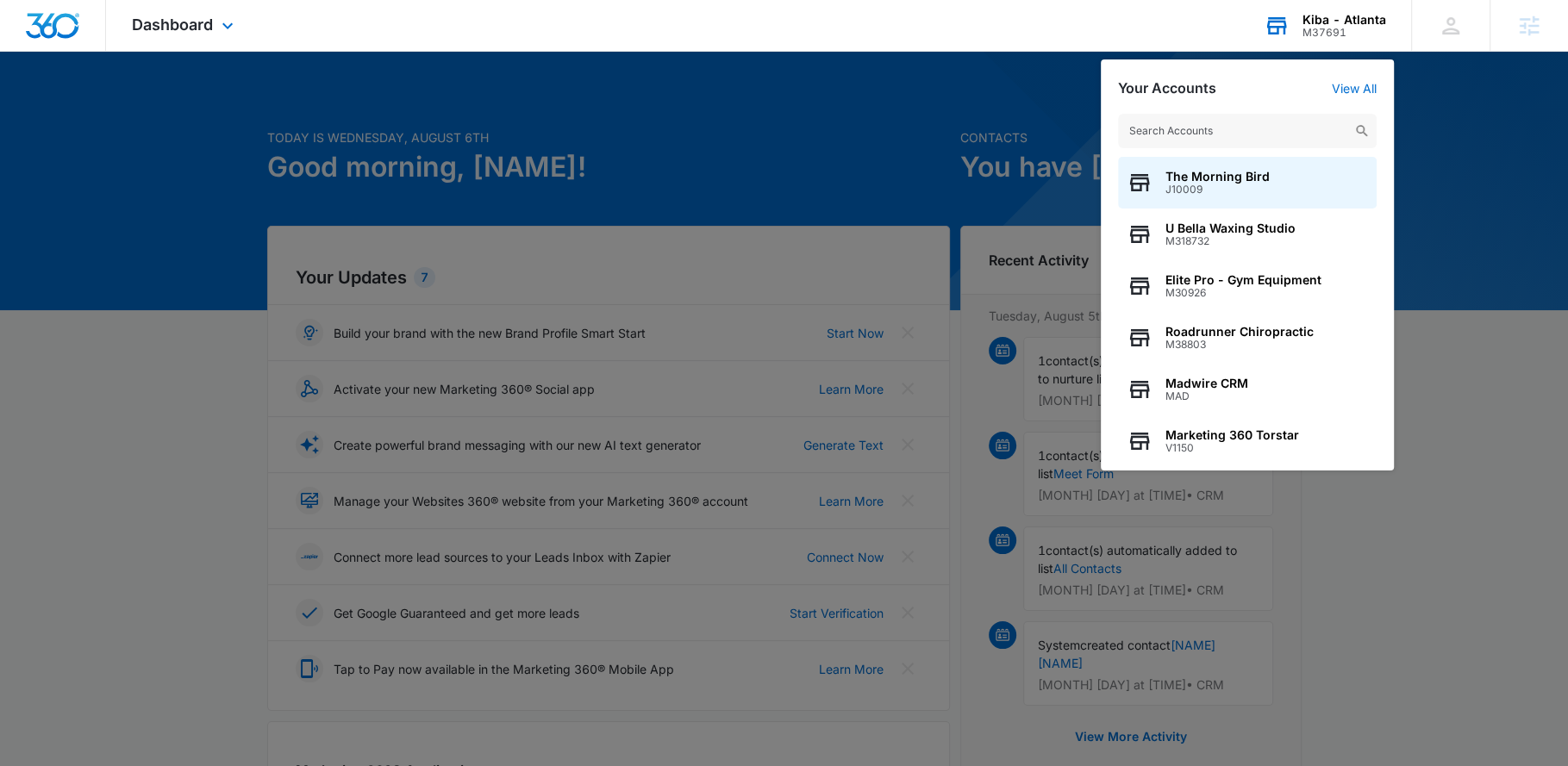 click at bounding box center [1247, 131] 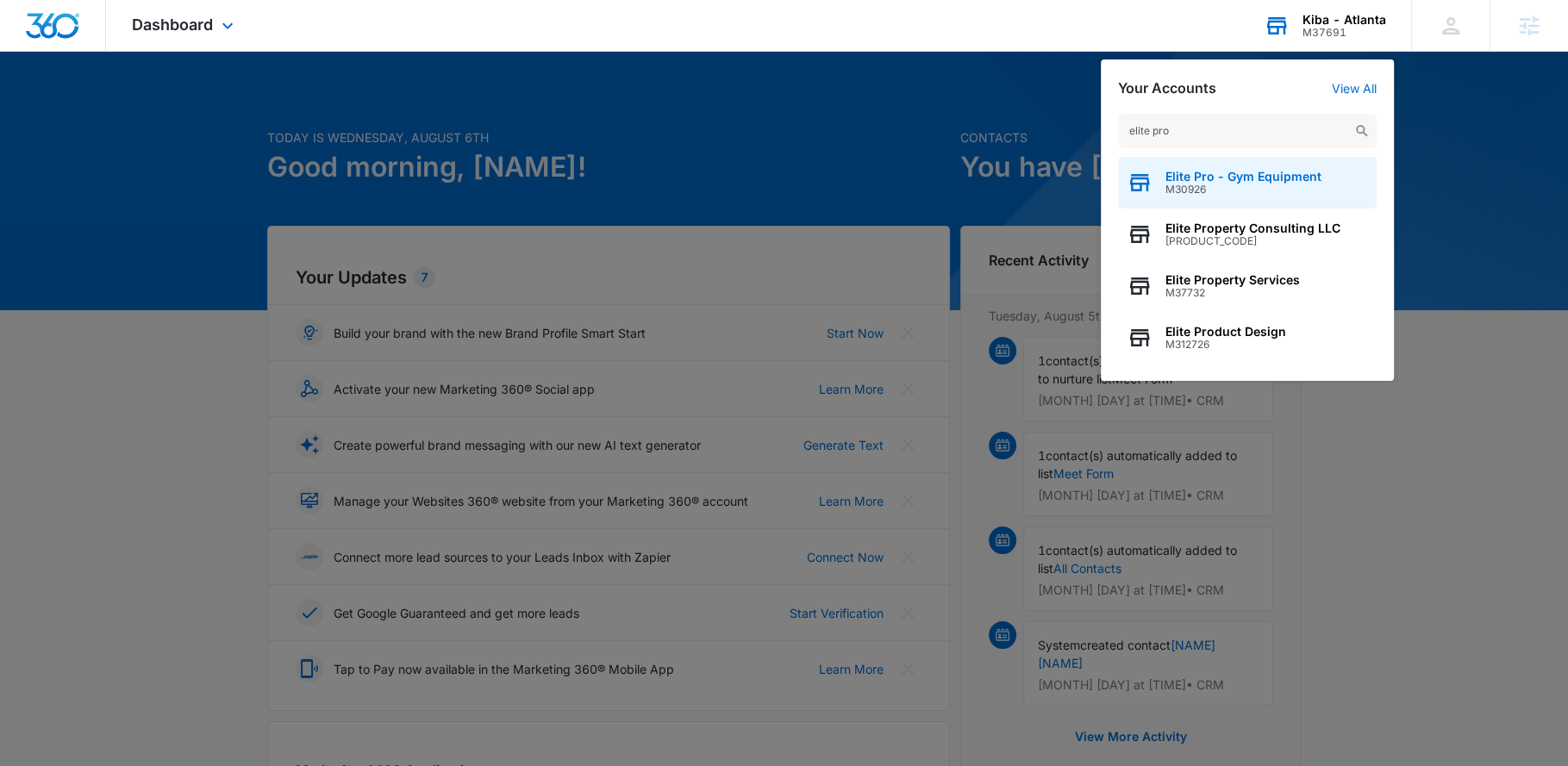 type on "elite pro" 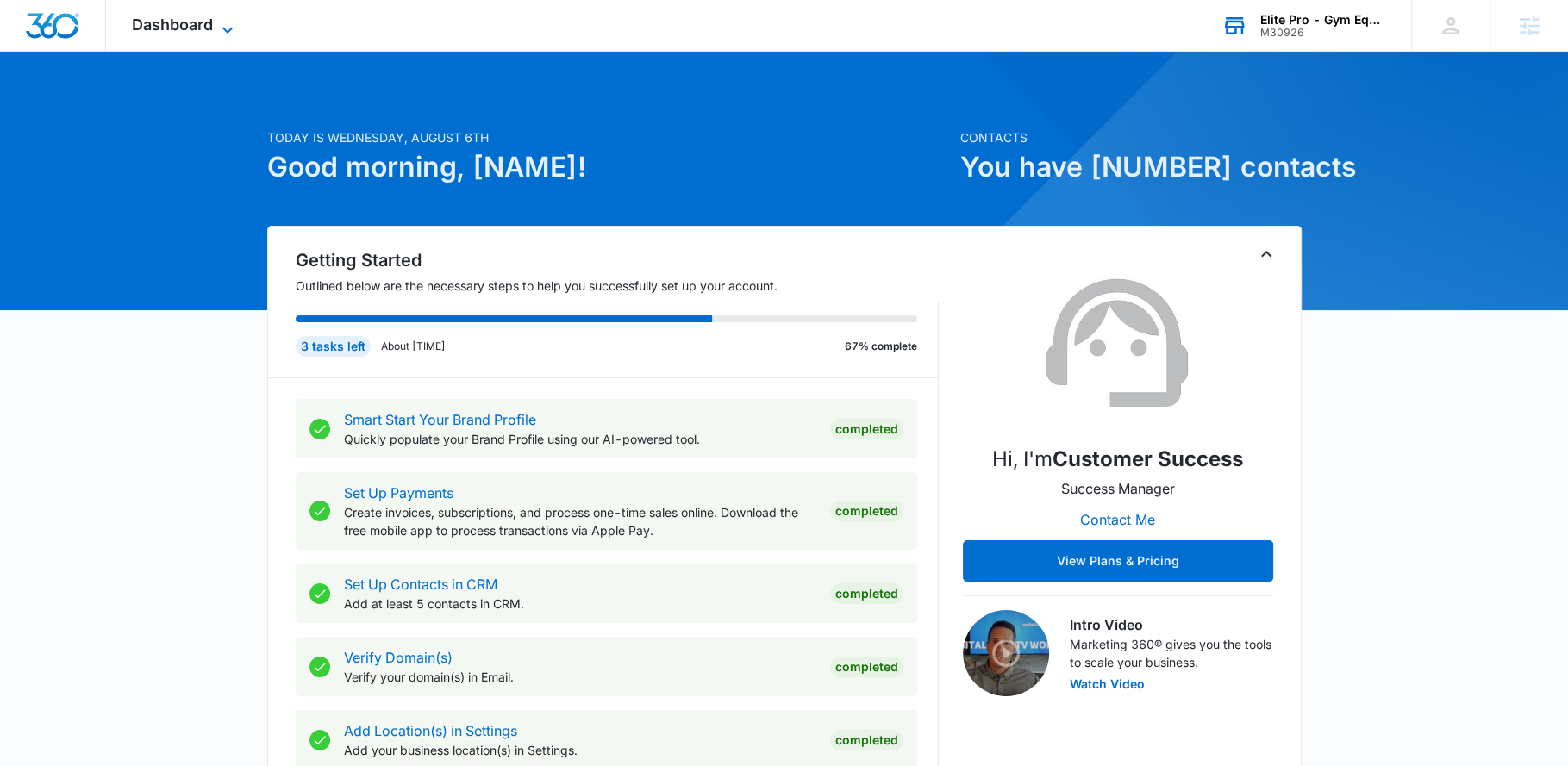 click on "Dashboard" at bounding box center (172, 24) 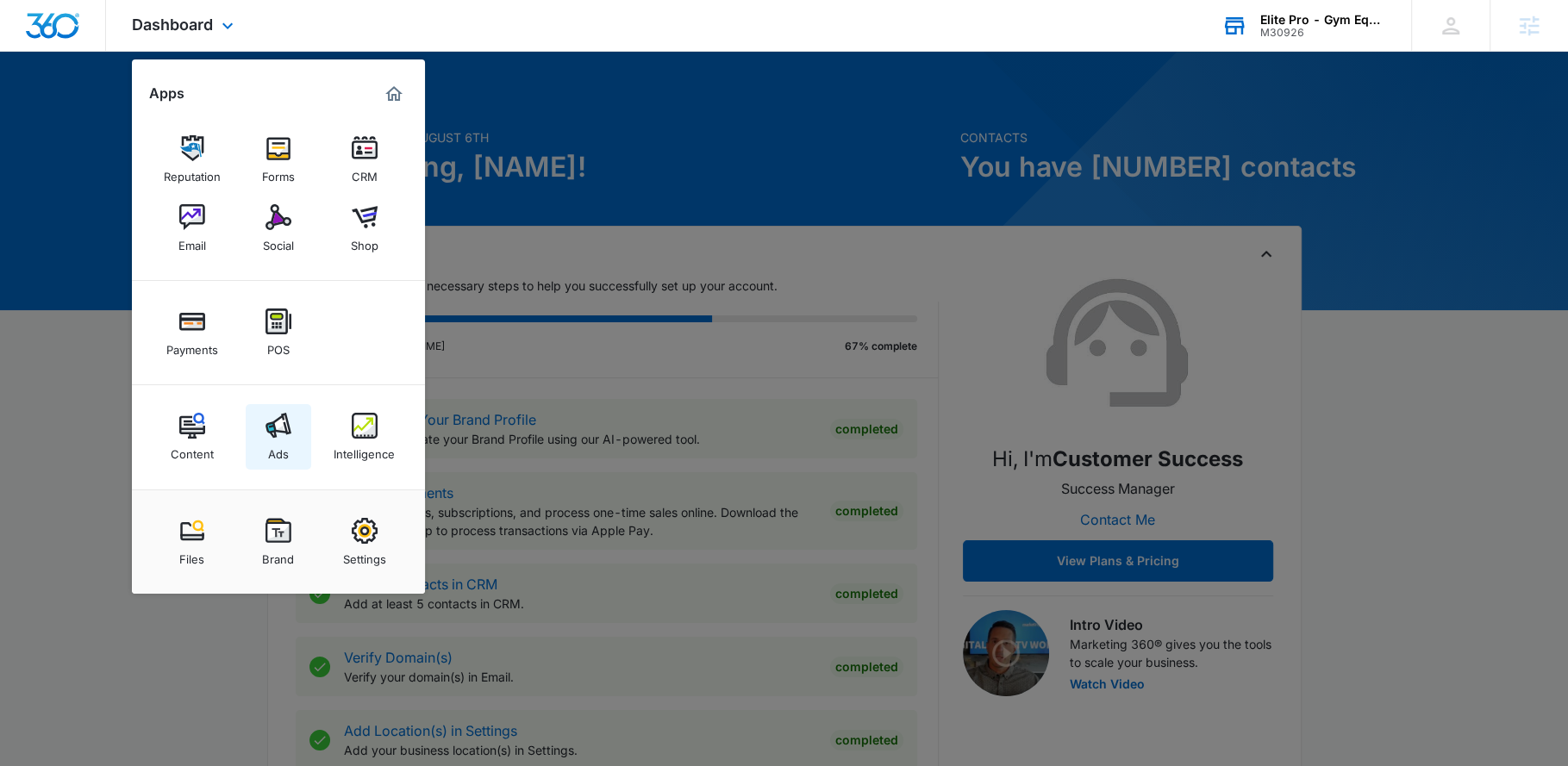 click at bounding box center (278, 426) 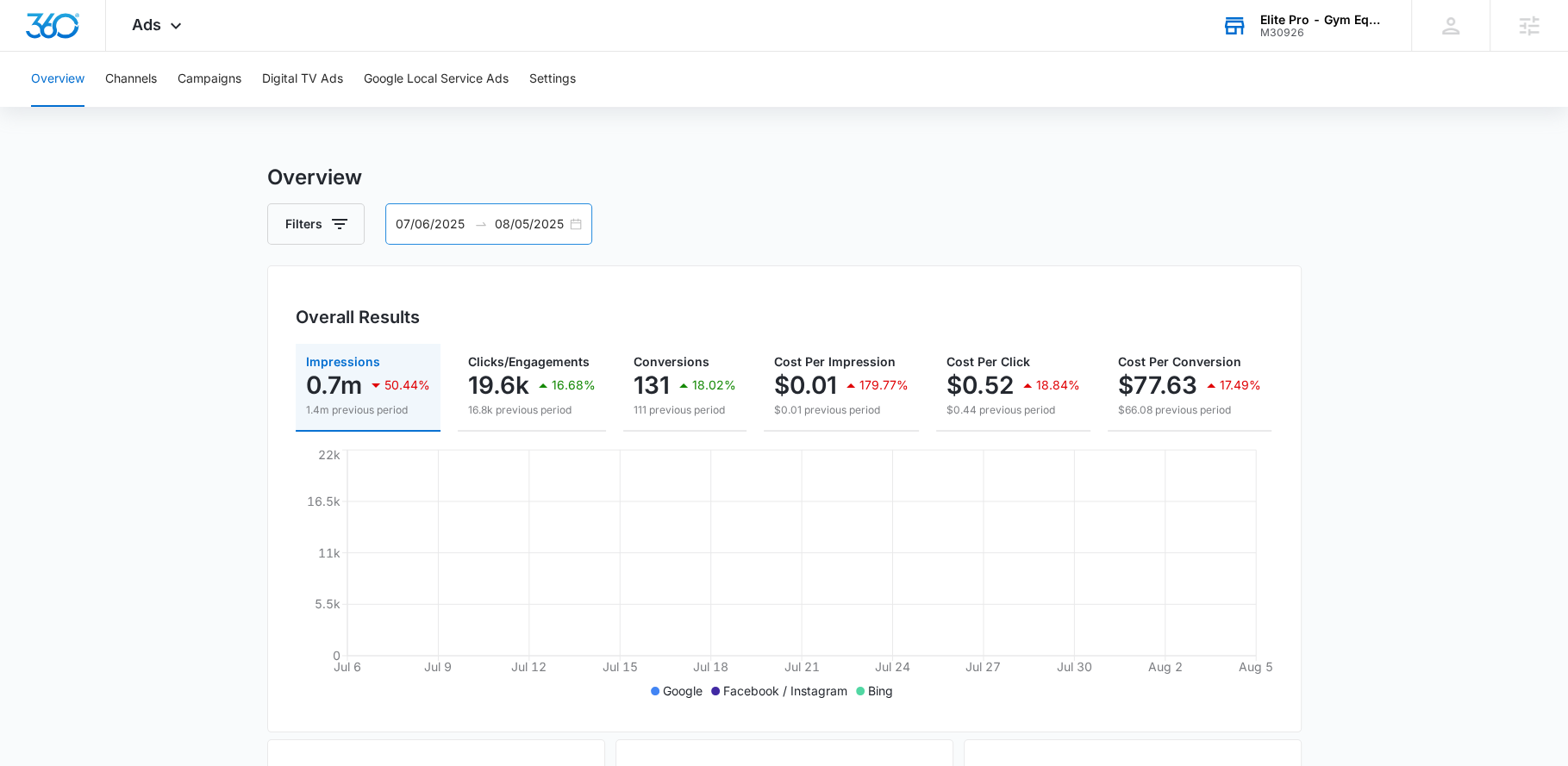 click on "07/06/2025 08/05/2025" at bounding box center (489, 224) 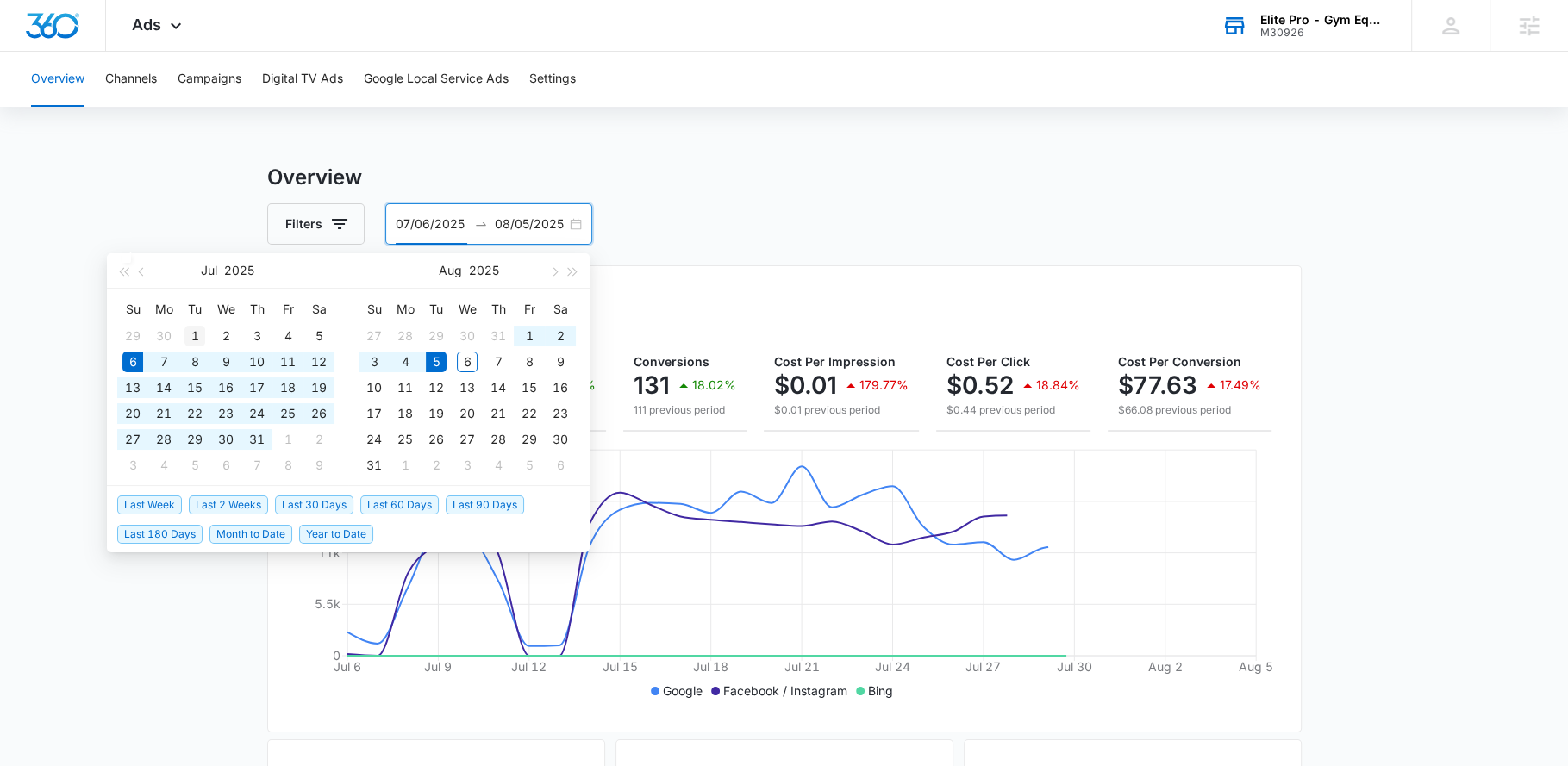 type on "07/01/2025" 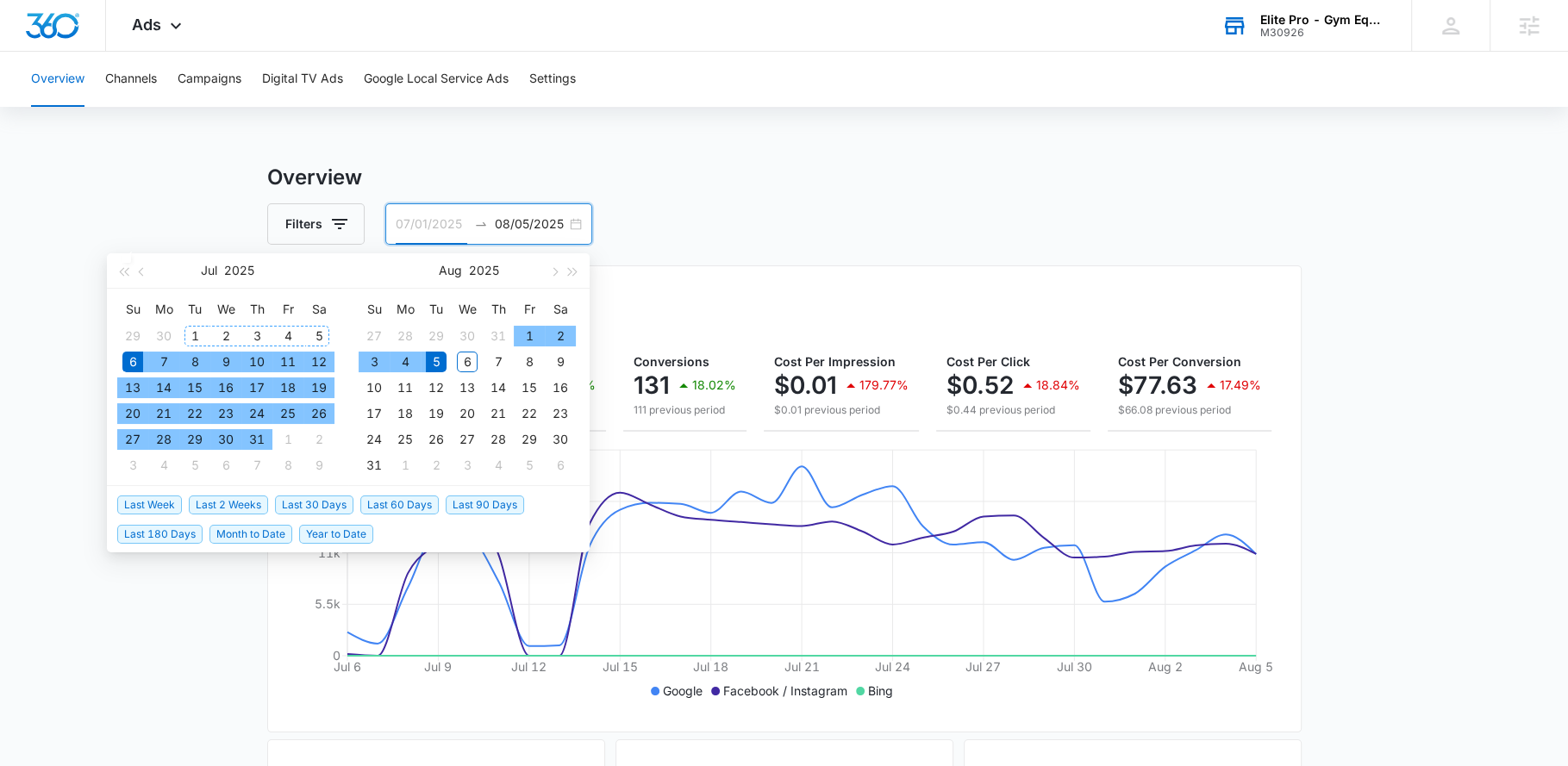click on "1" at bounding box center [195, 336] 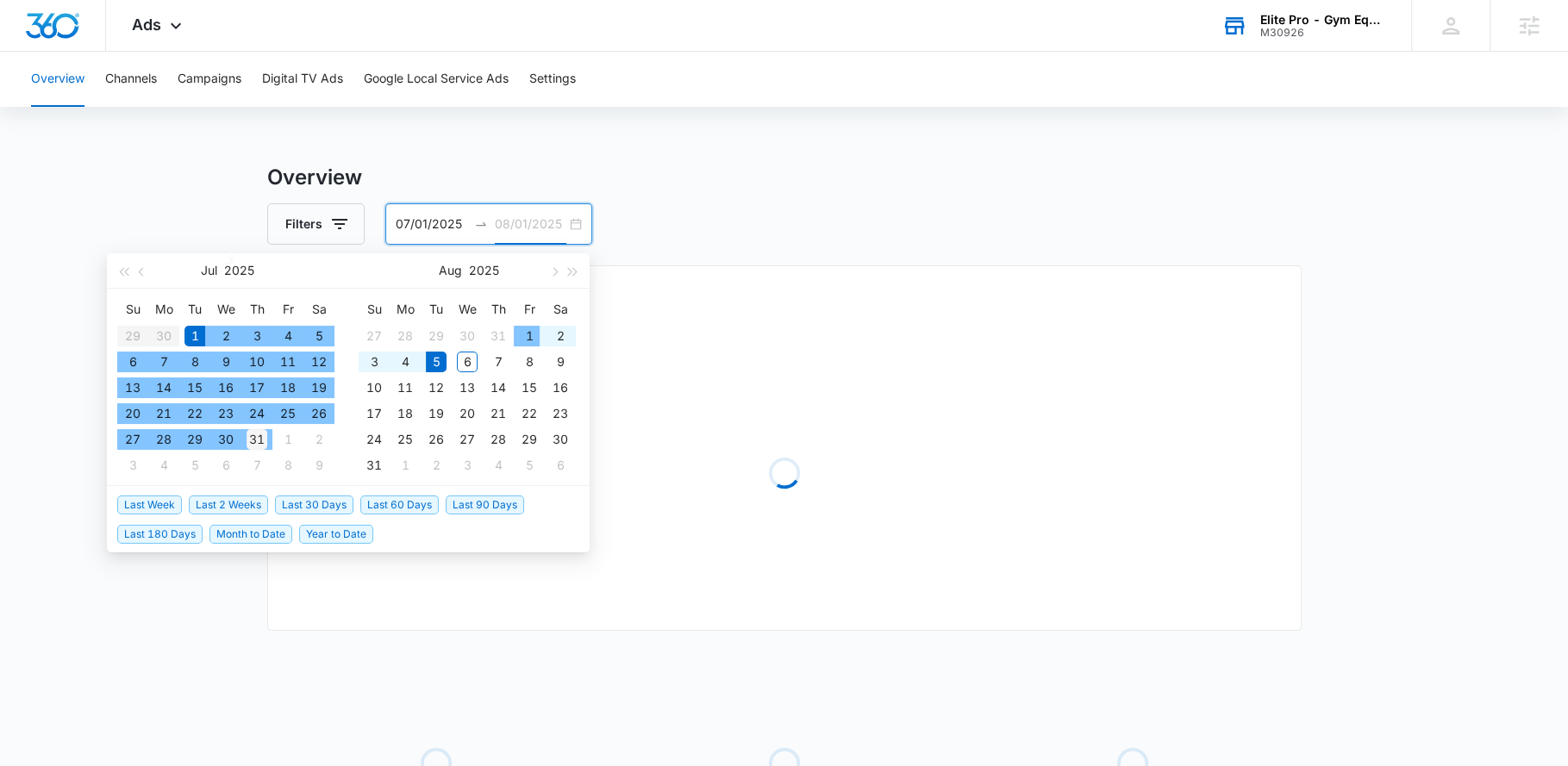 type on "07/31/2025" 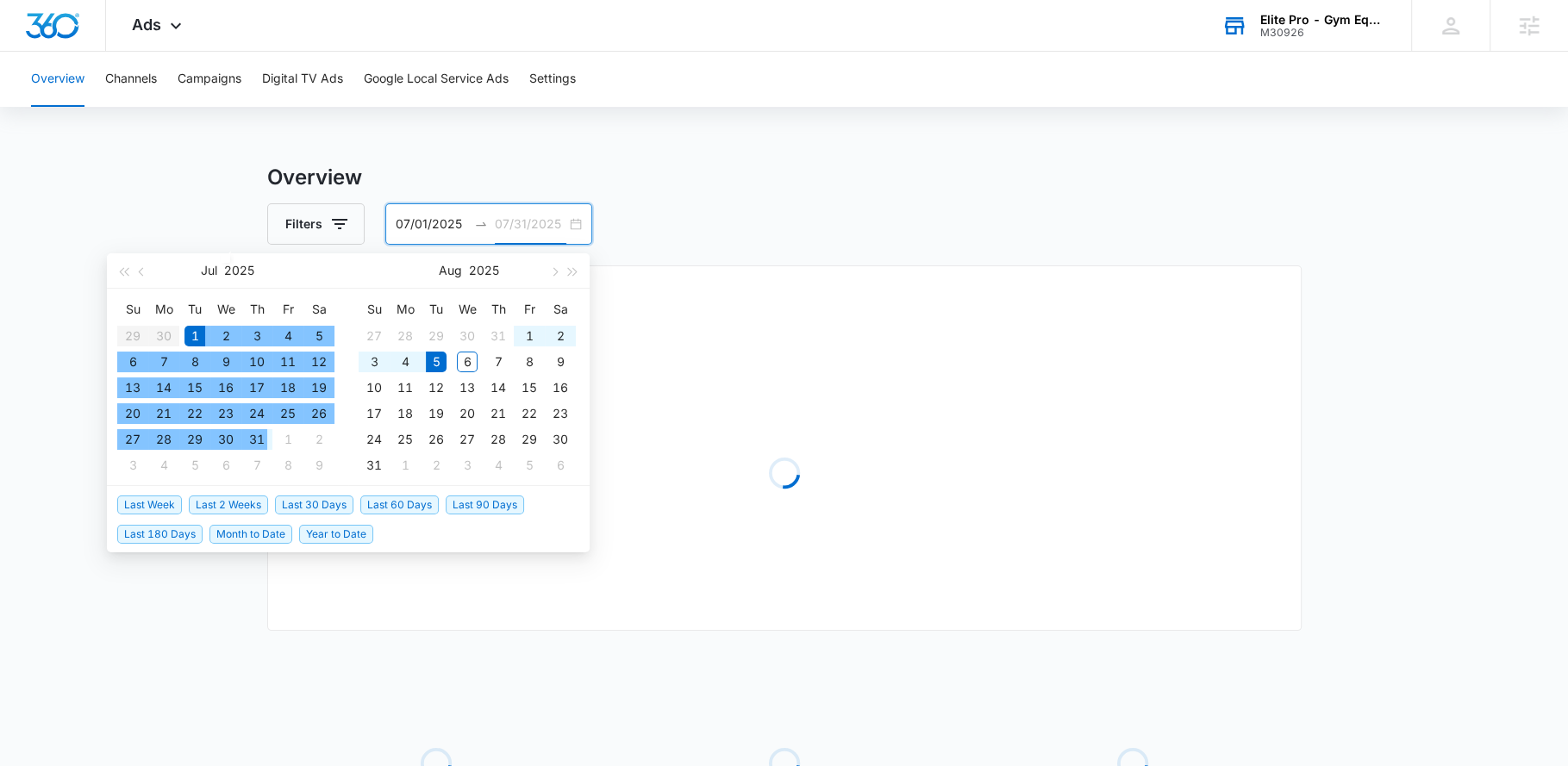 click on "31" at bounding box center (257, 439) 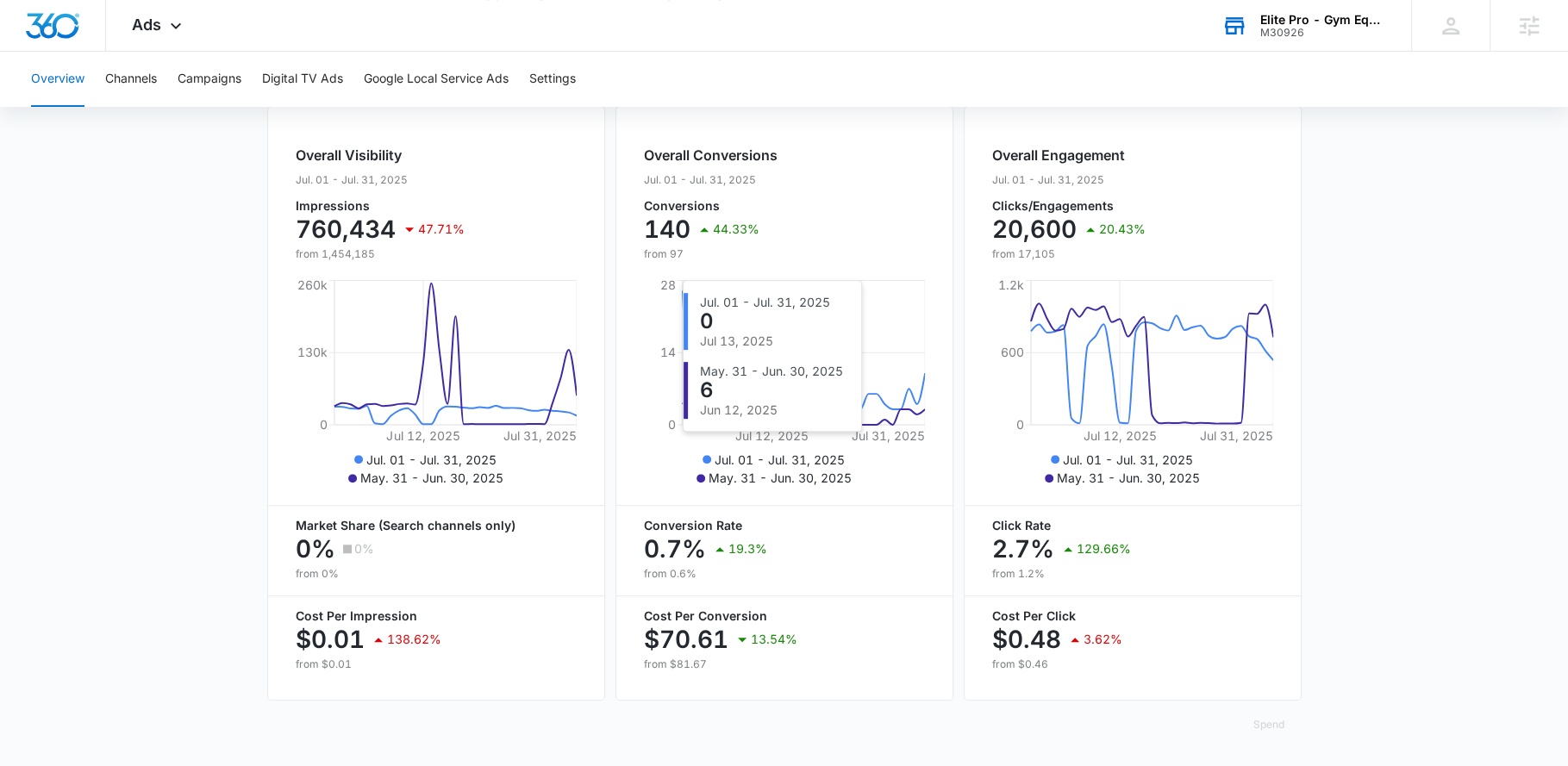 scroll, scrollTop: 0, scrollLeft: 0, axis: both 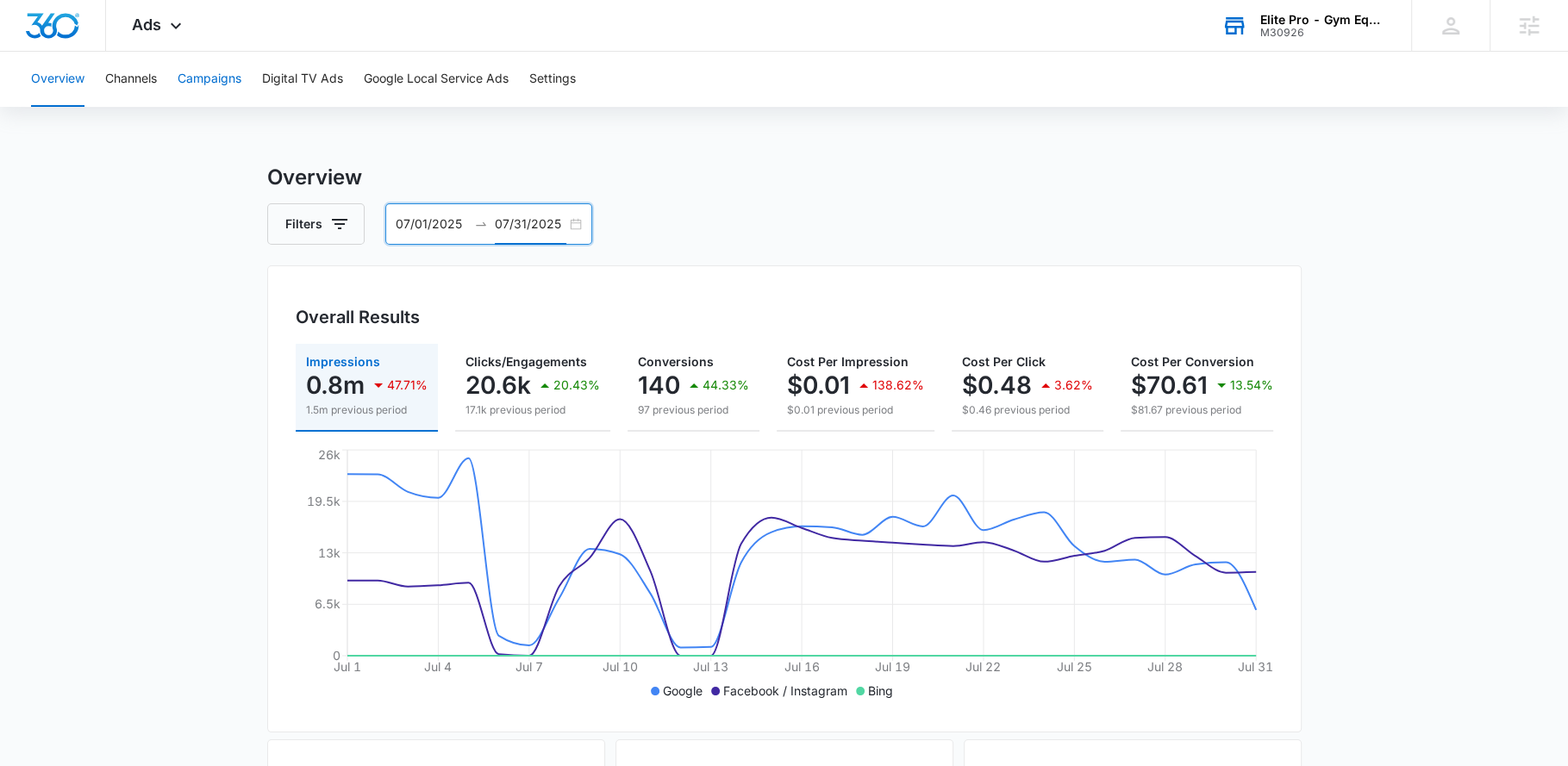 click on "Campaigns" at bounding box center [209, 79] 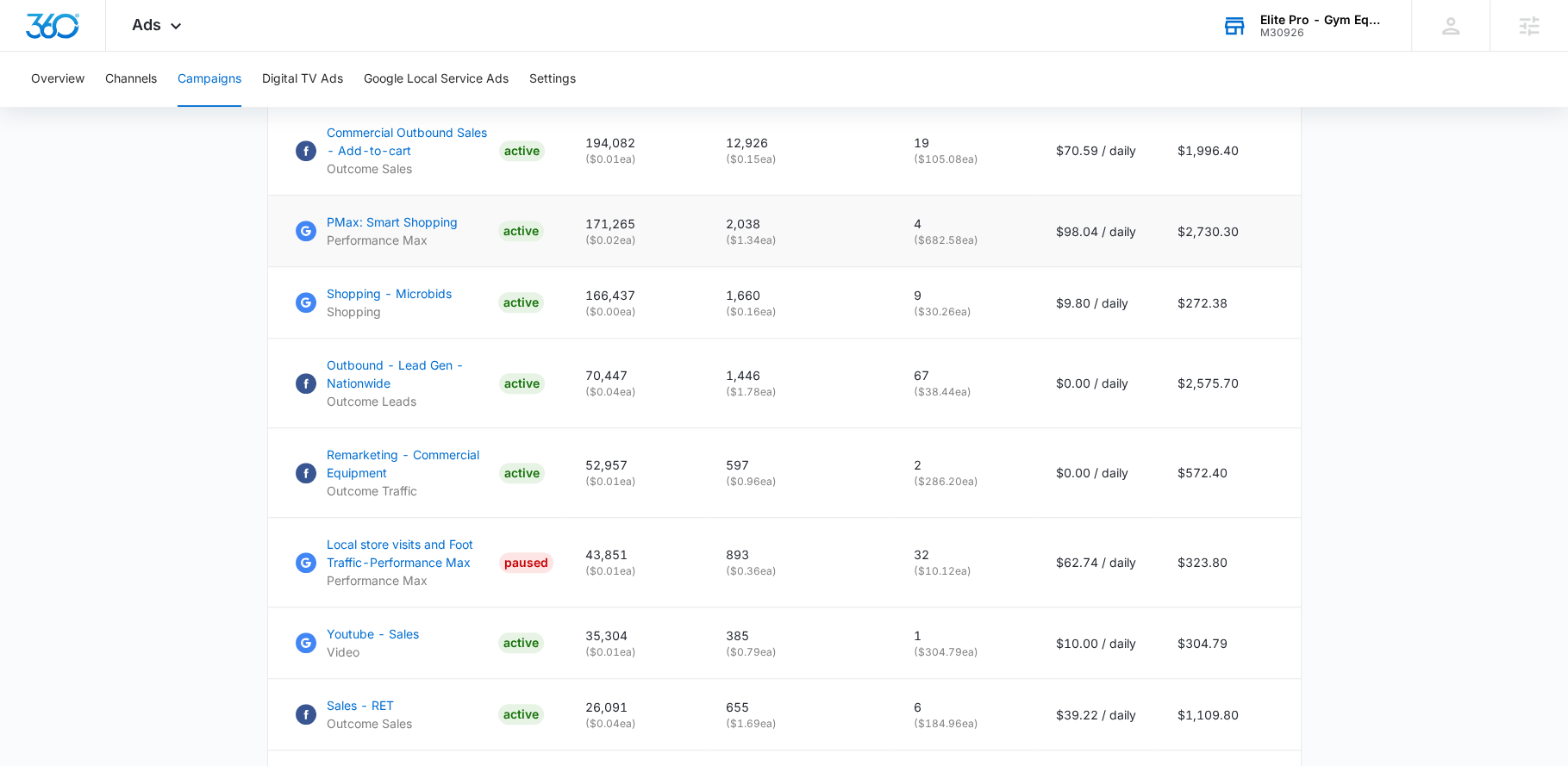 scroll, scrollTop: 828, scrollLeft: 0, axis: vertical 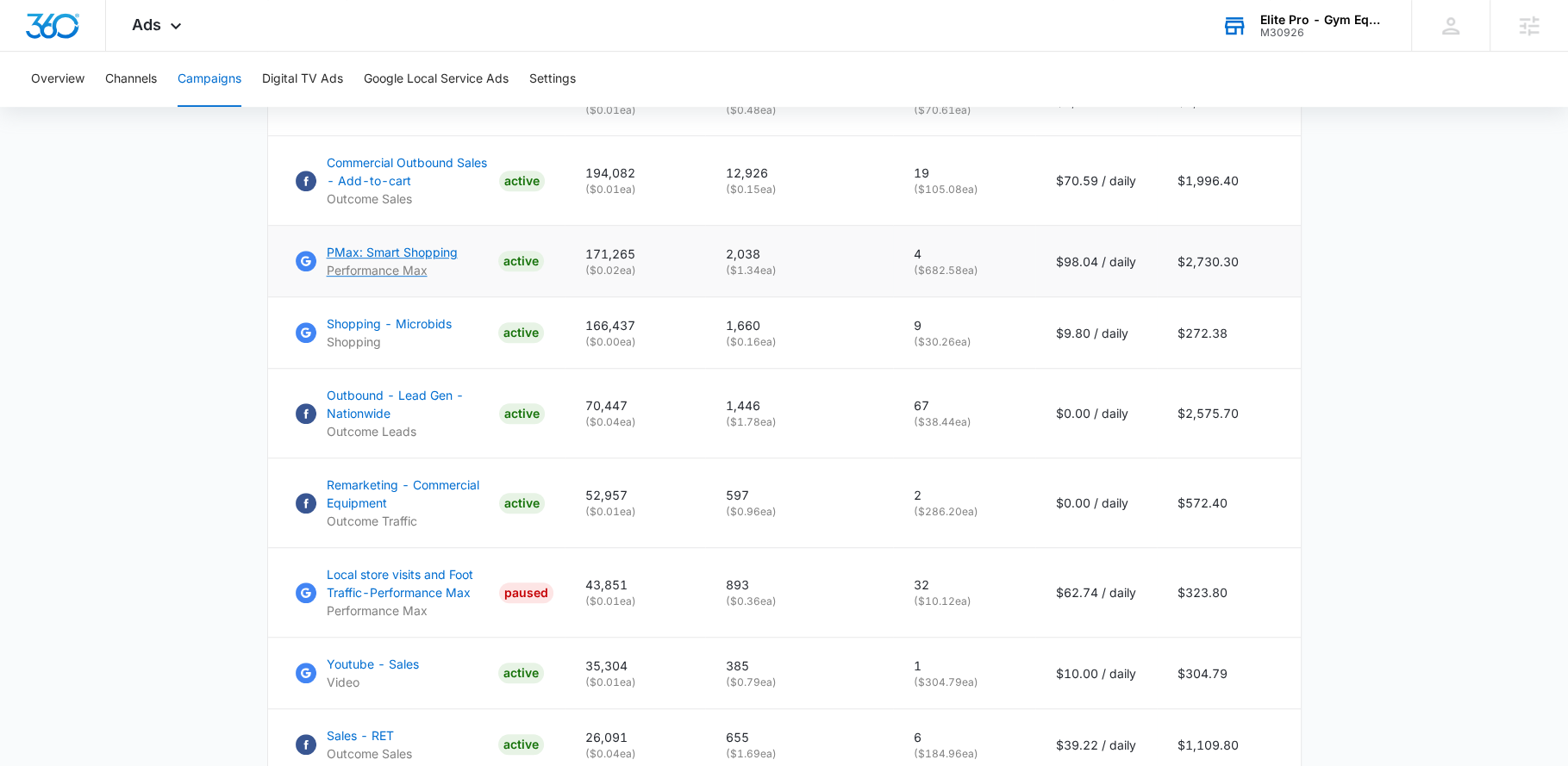 click on "PMax: Smart Shopping" at bounding box center (392, 252) 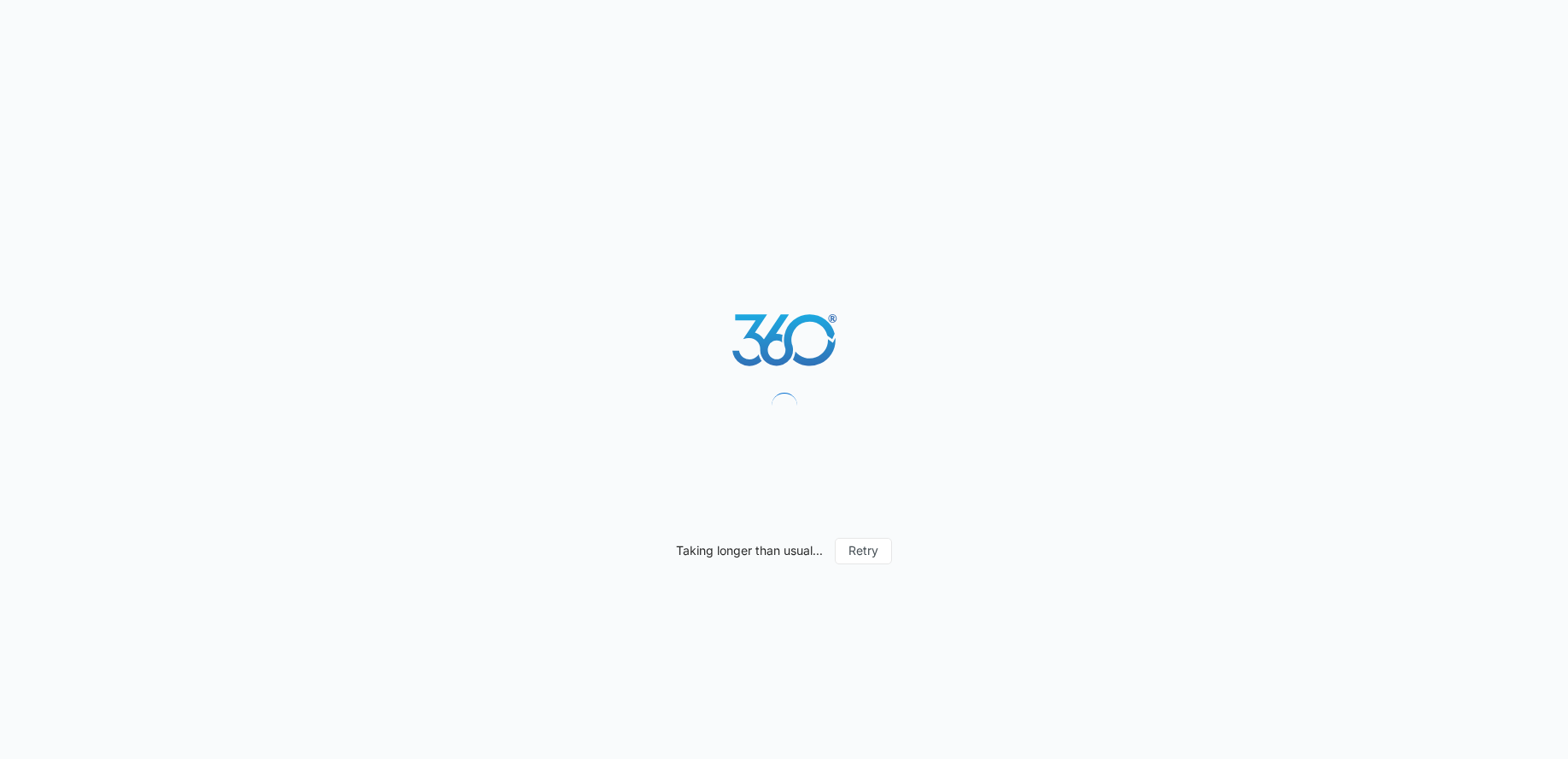 scroll, scrollTop: 0, scrollLeft: 0, axis: both 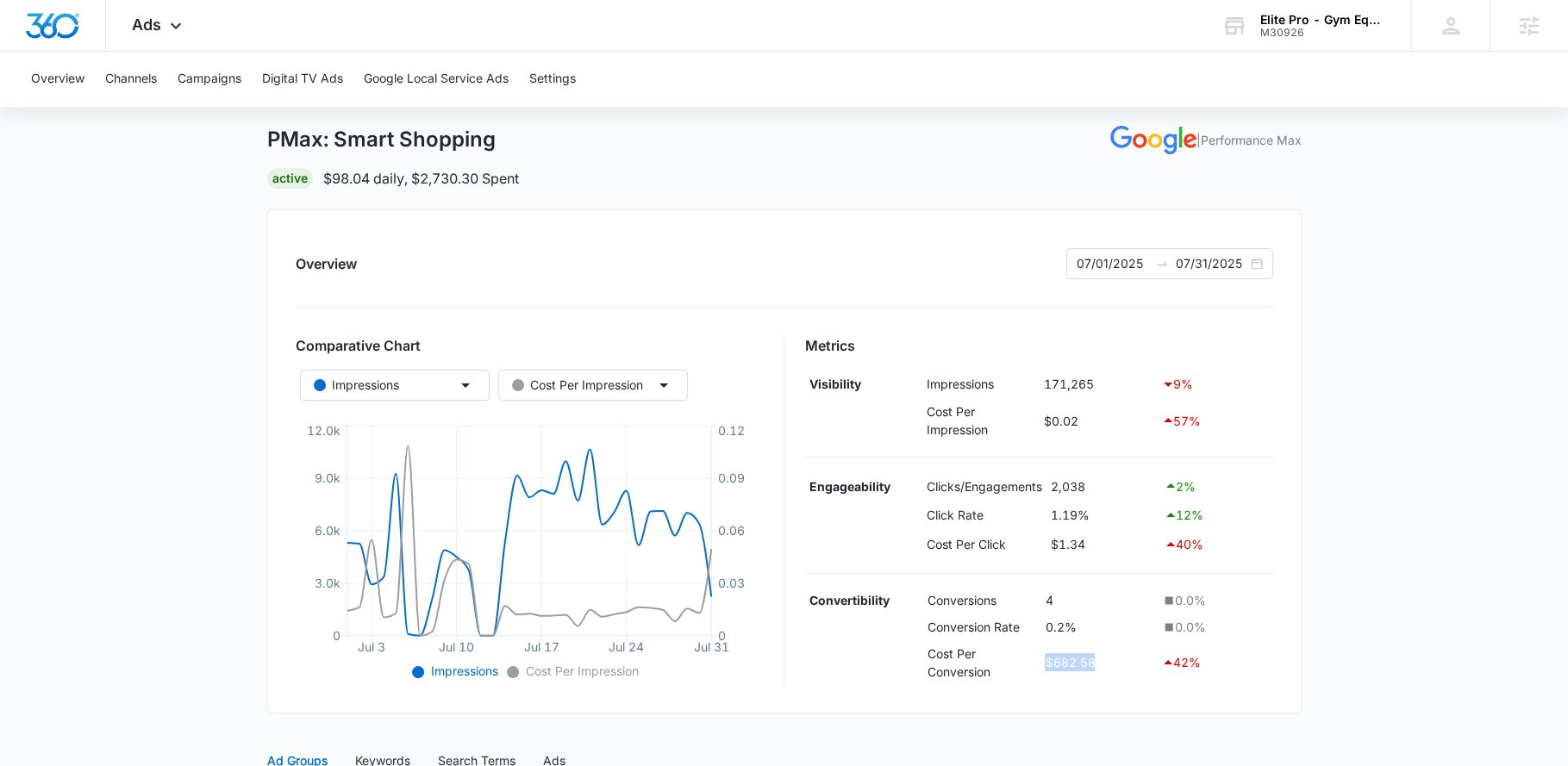 drag, startPoint x: 1108, startPoint y: 659, endPoint x: 1046, endPoint y: 659, distance: 62 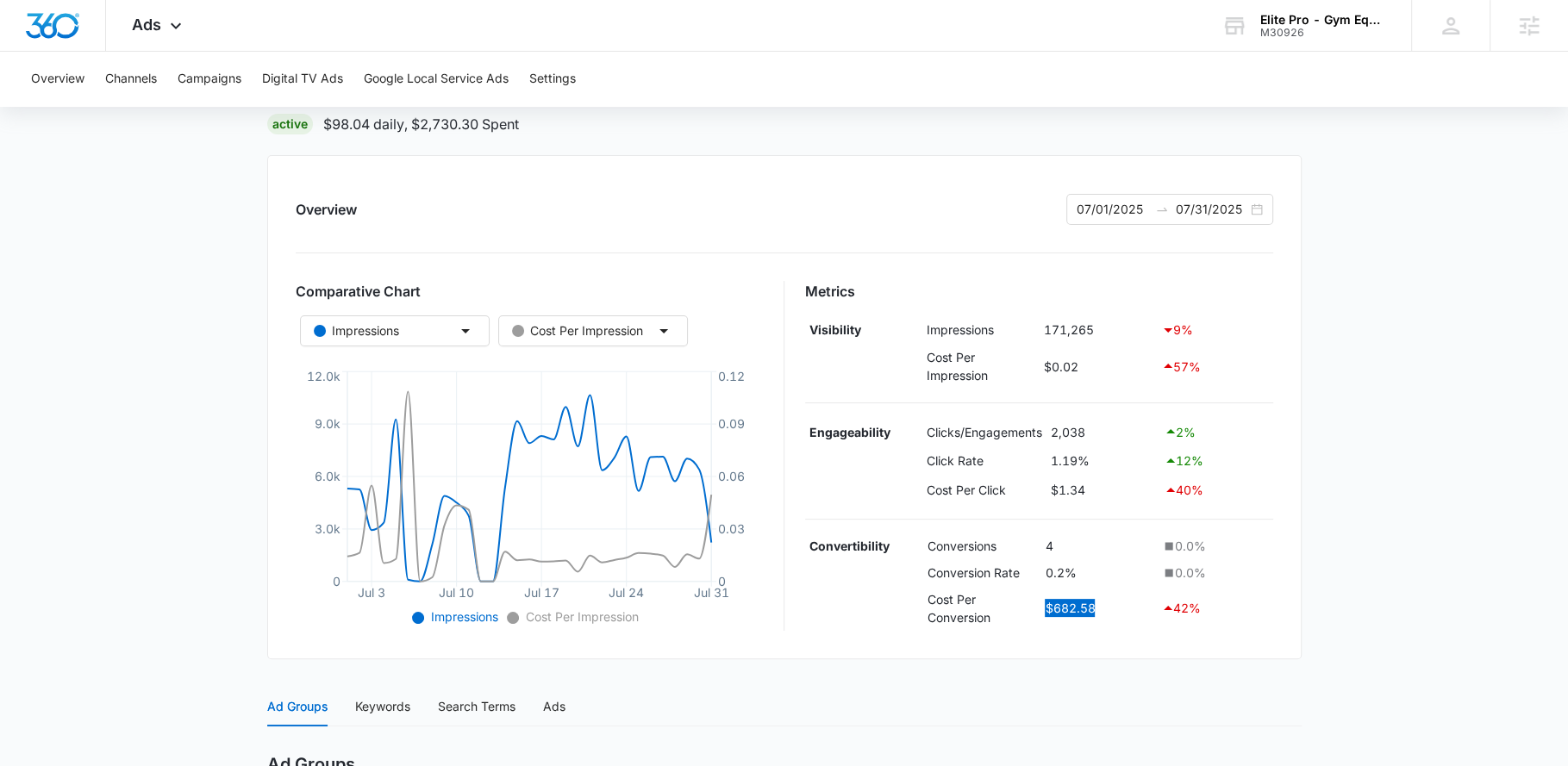 scroll, scrollTop: 0, scrollLeft: 0, axis: both 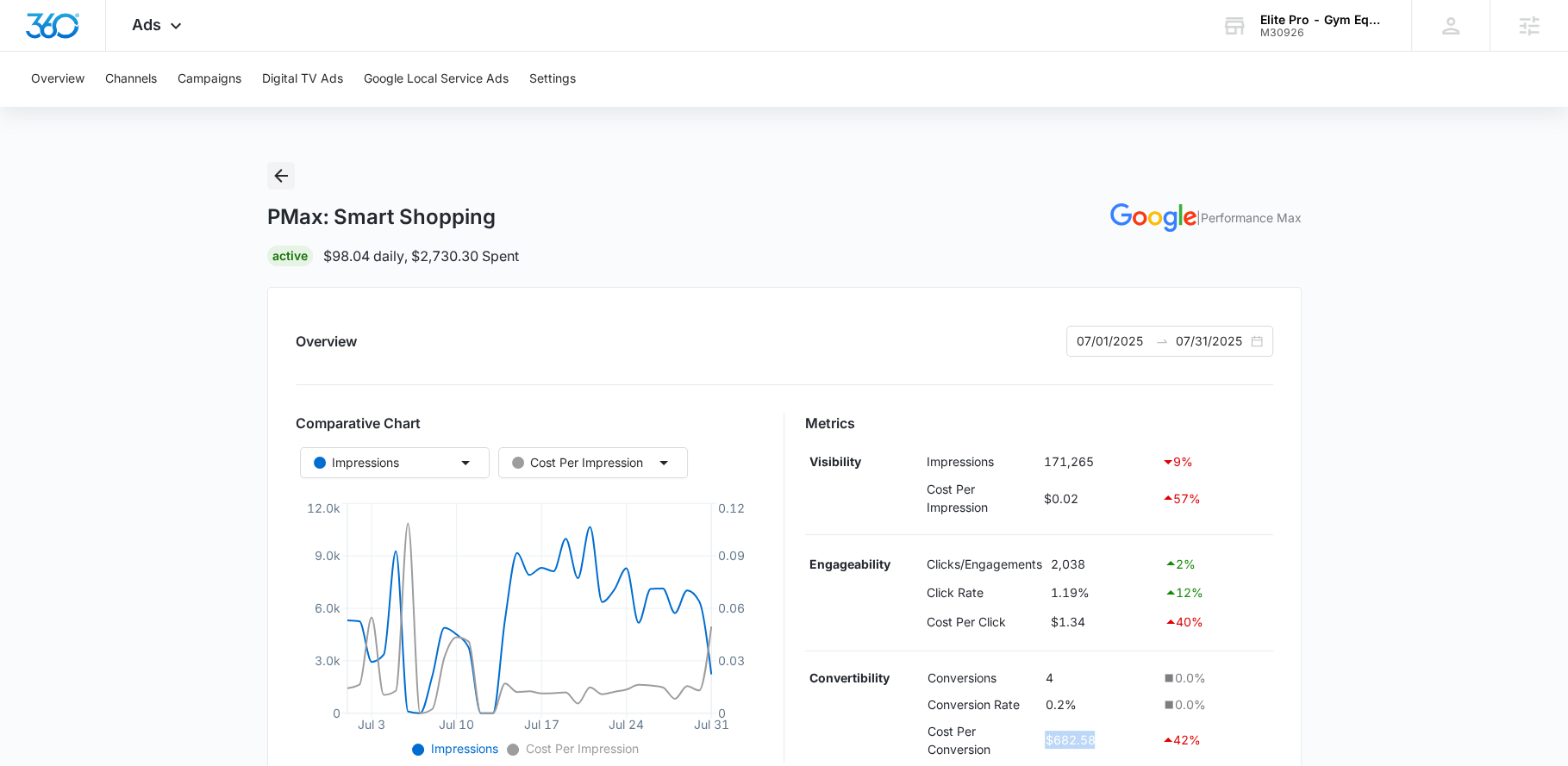 click at bounding box center (281, 176) 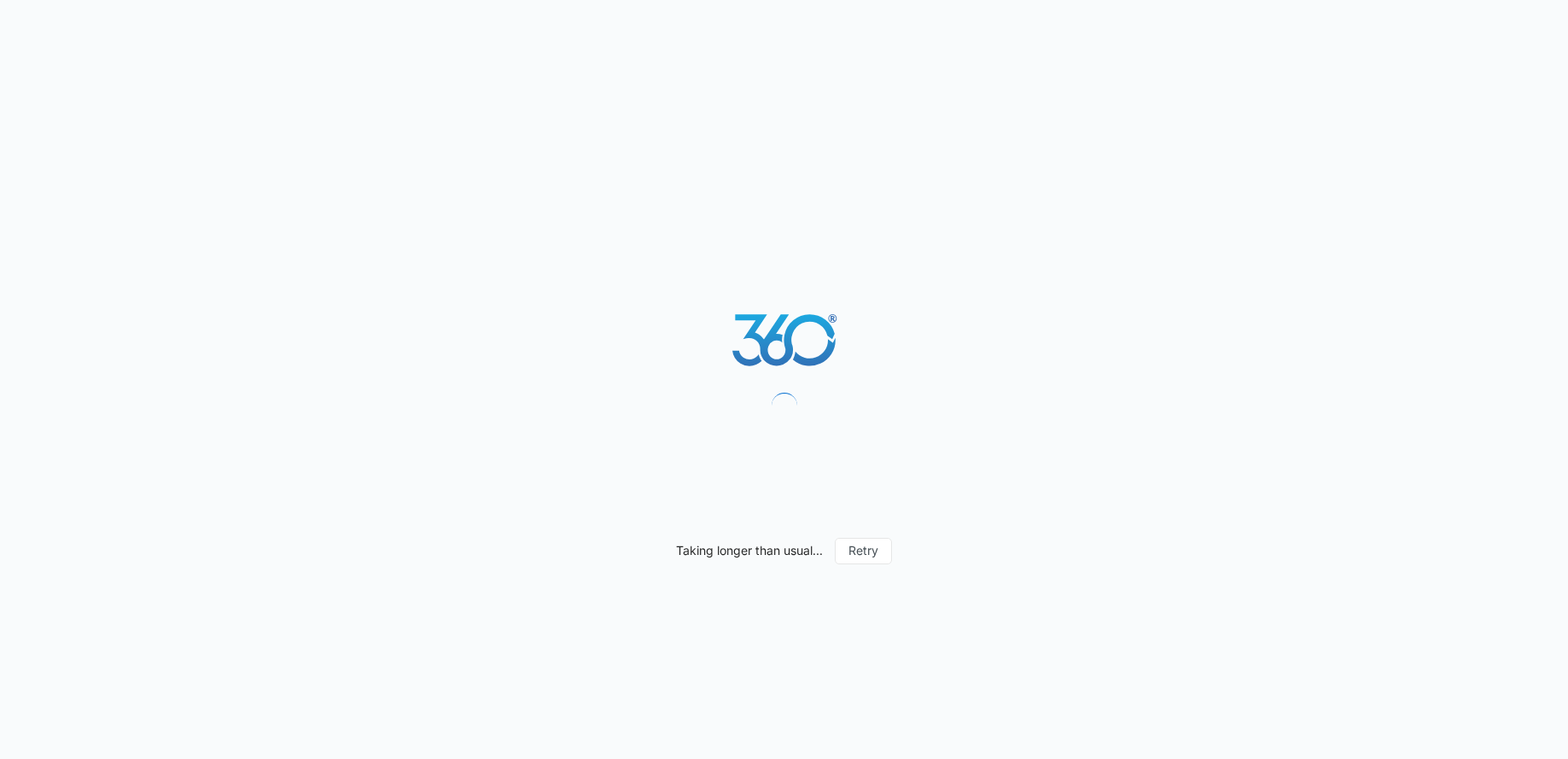 scroll, scrollTop: 0, scrollLeft: 0, axis: both 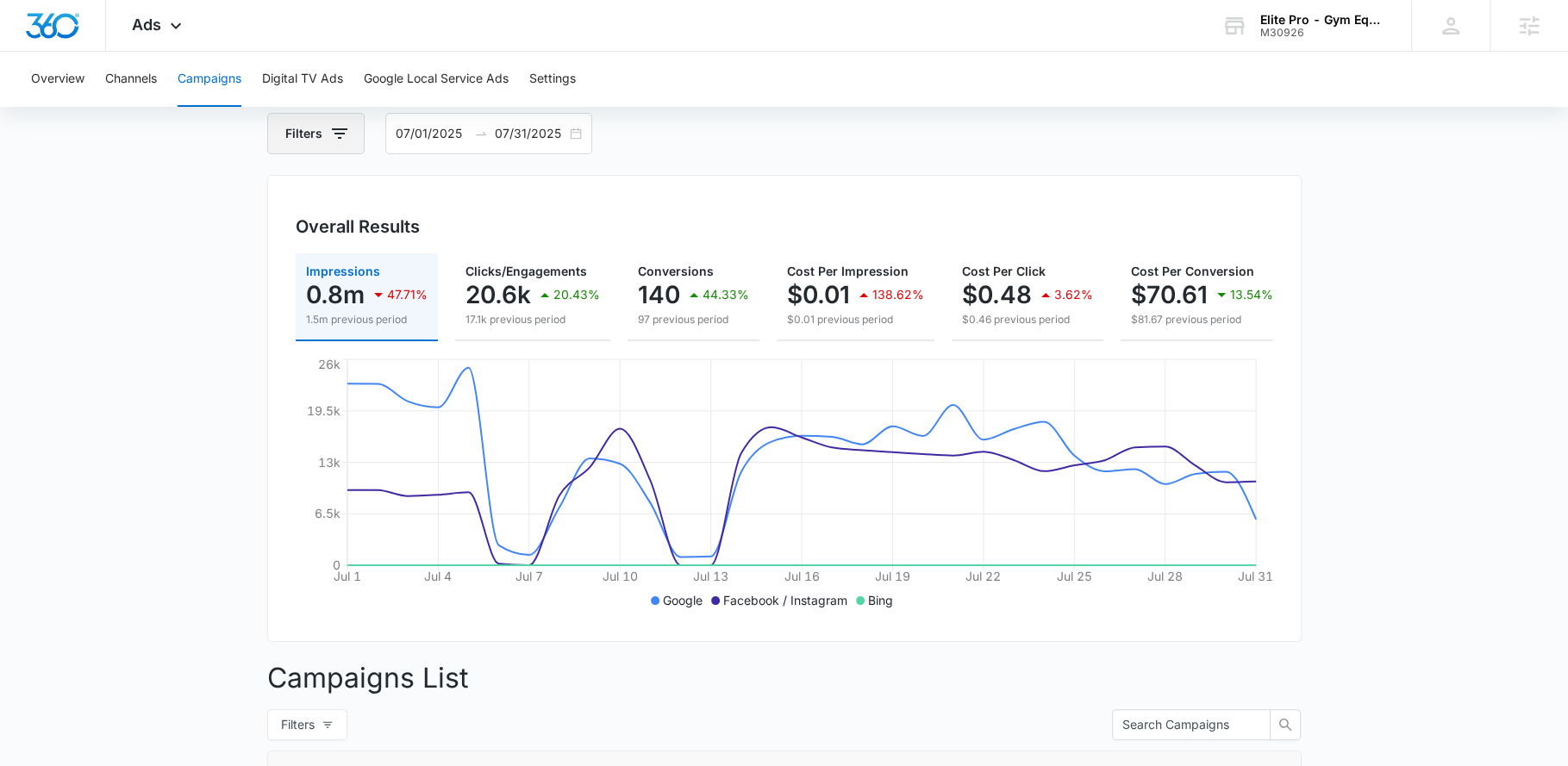 click on "Filters" at bounding box center [315, 134] 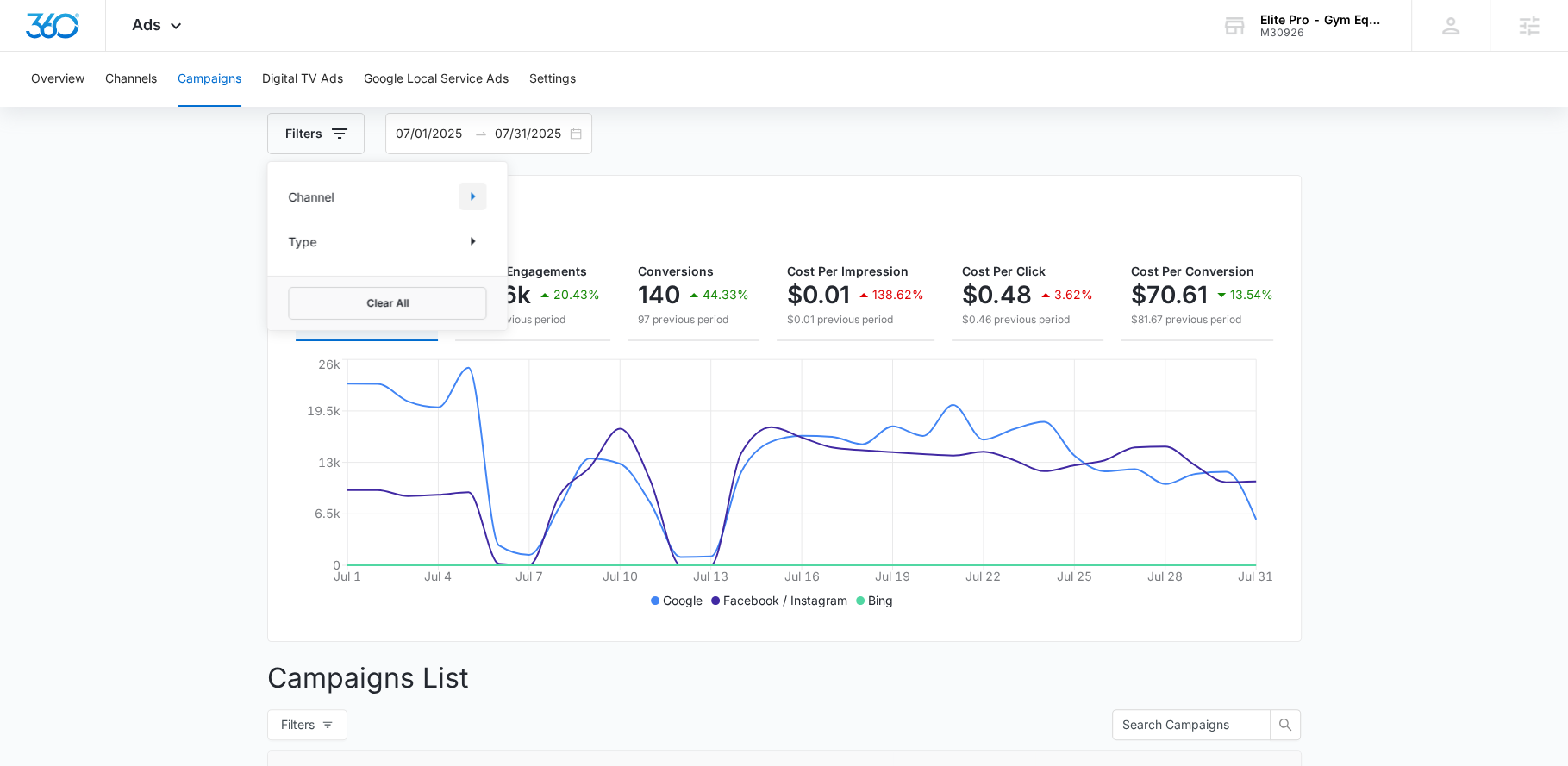 click 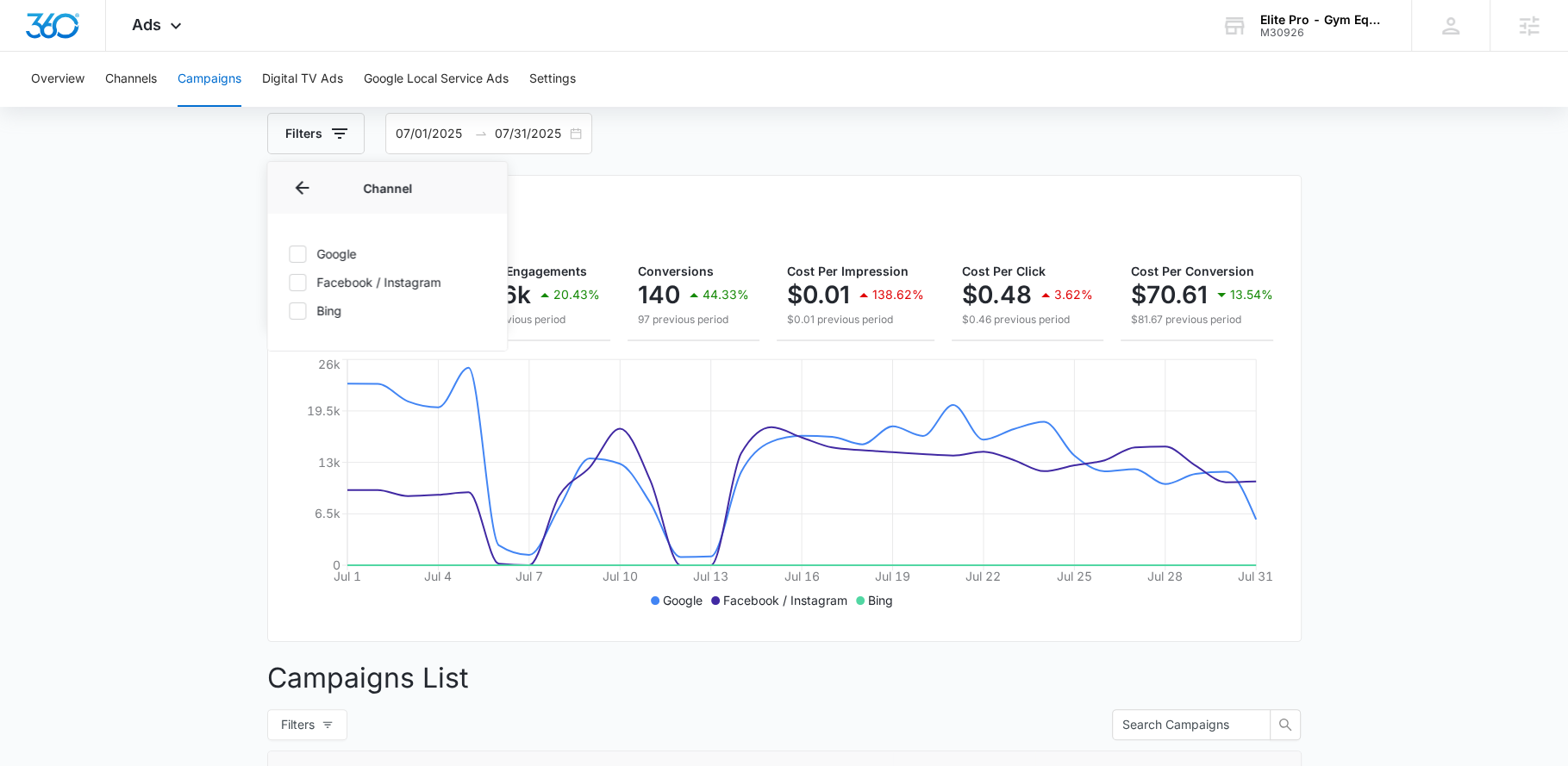 click on "Google" at bounding box center (387, 253) 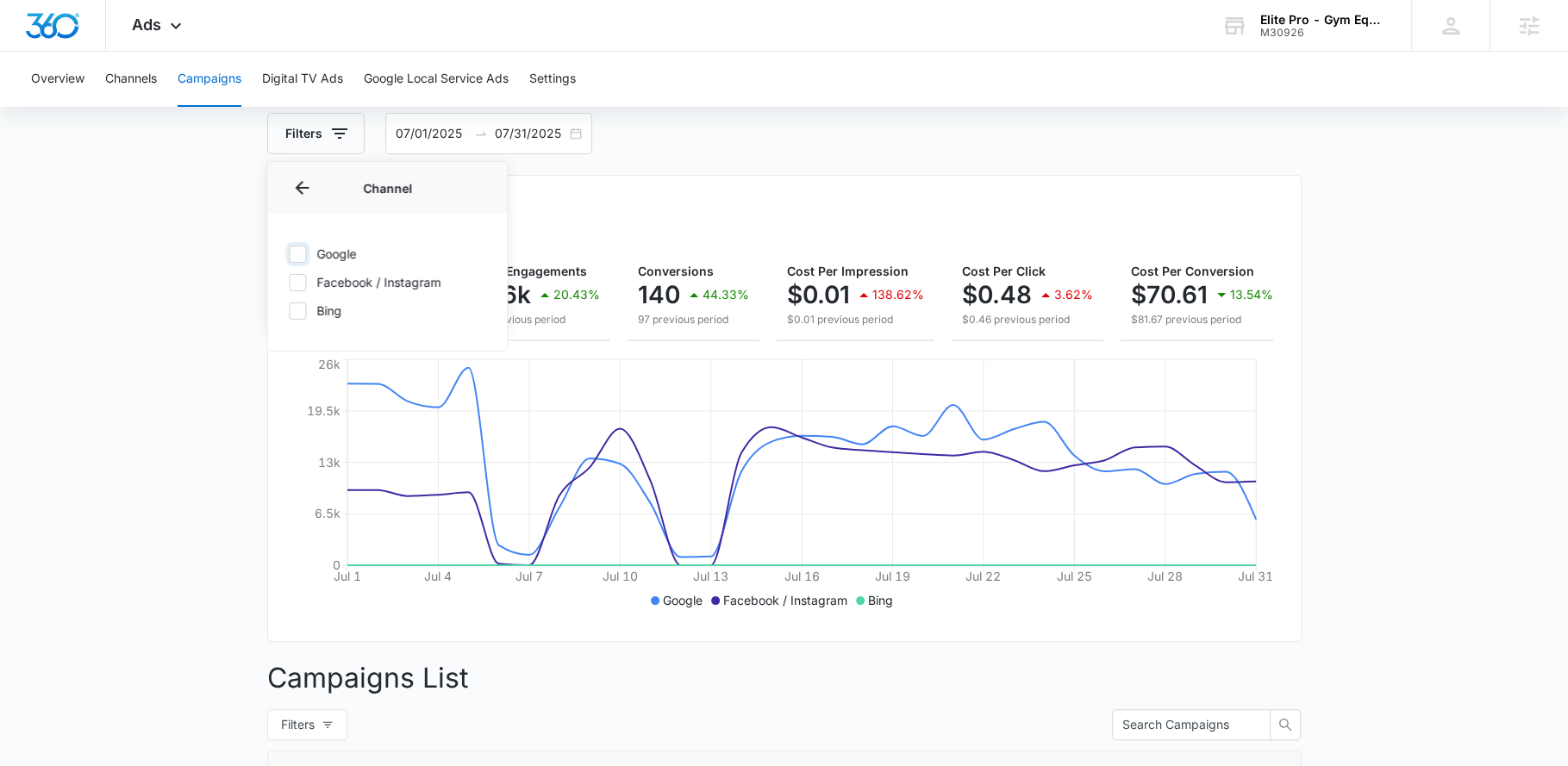click on "Google" at bounding box center [288, 253] 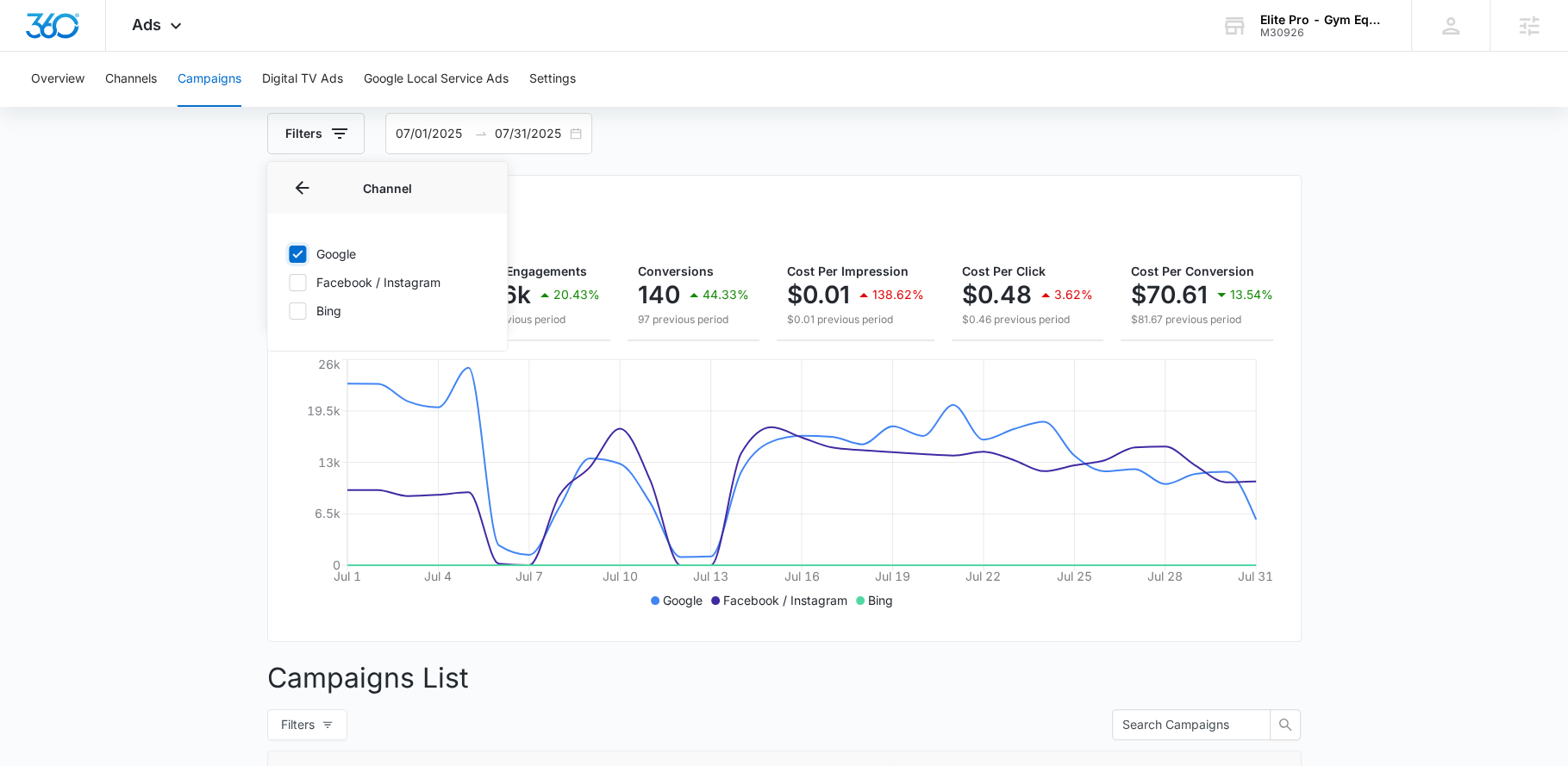 checkbox on "true" 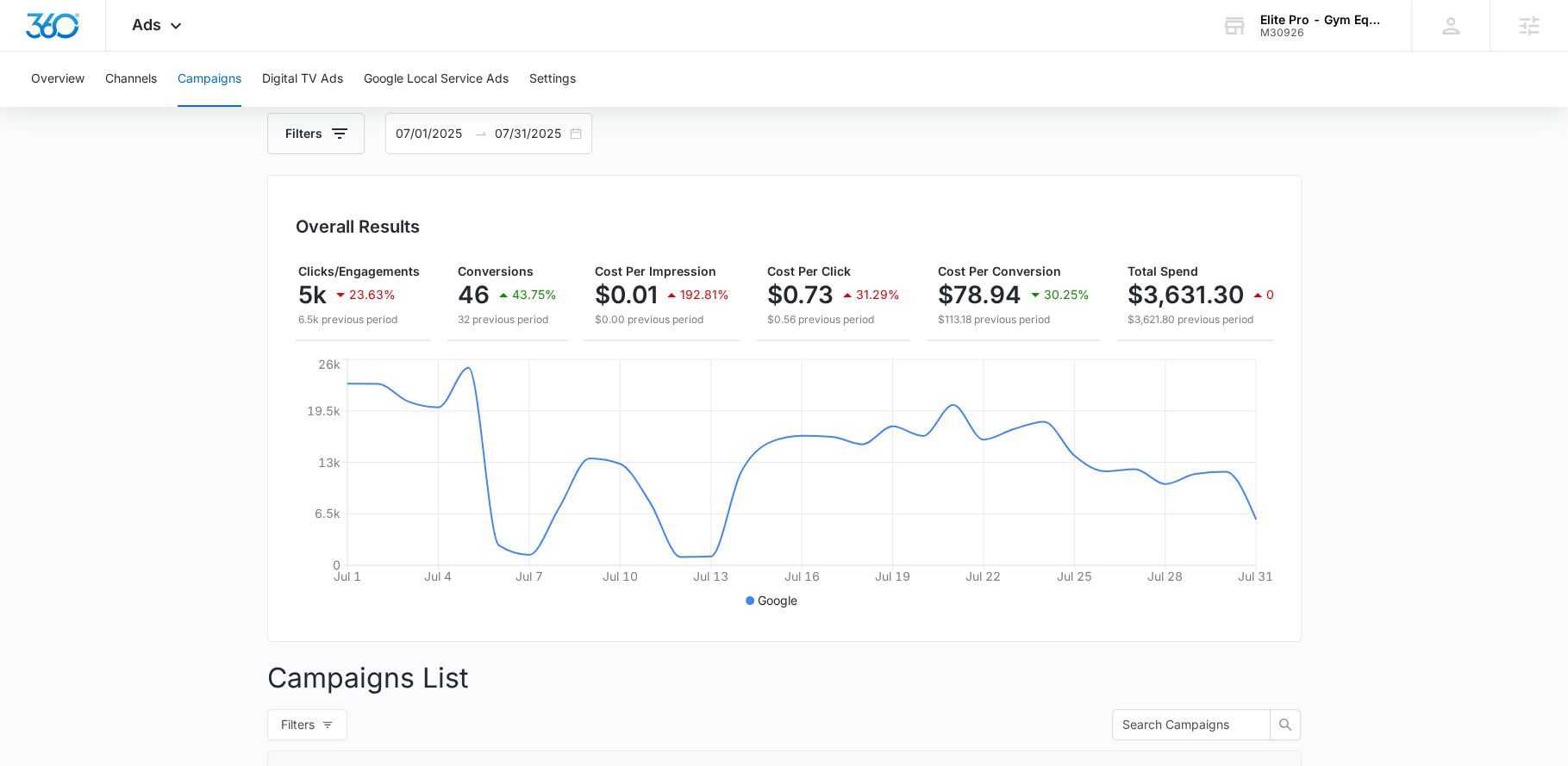 scroll, scrollTop: 0, scrollLeft: 234, axis: horizontal 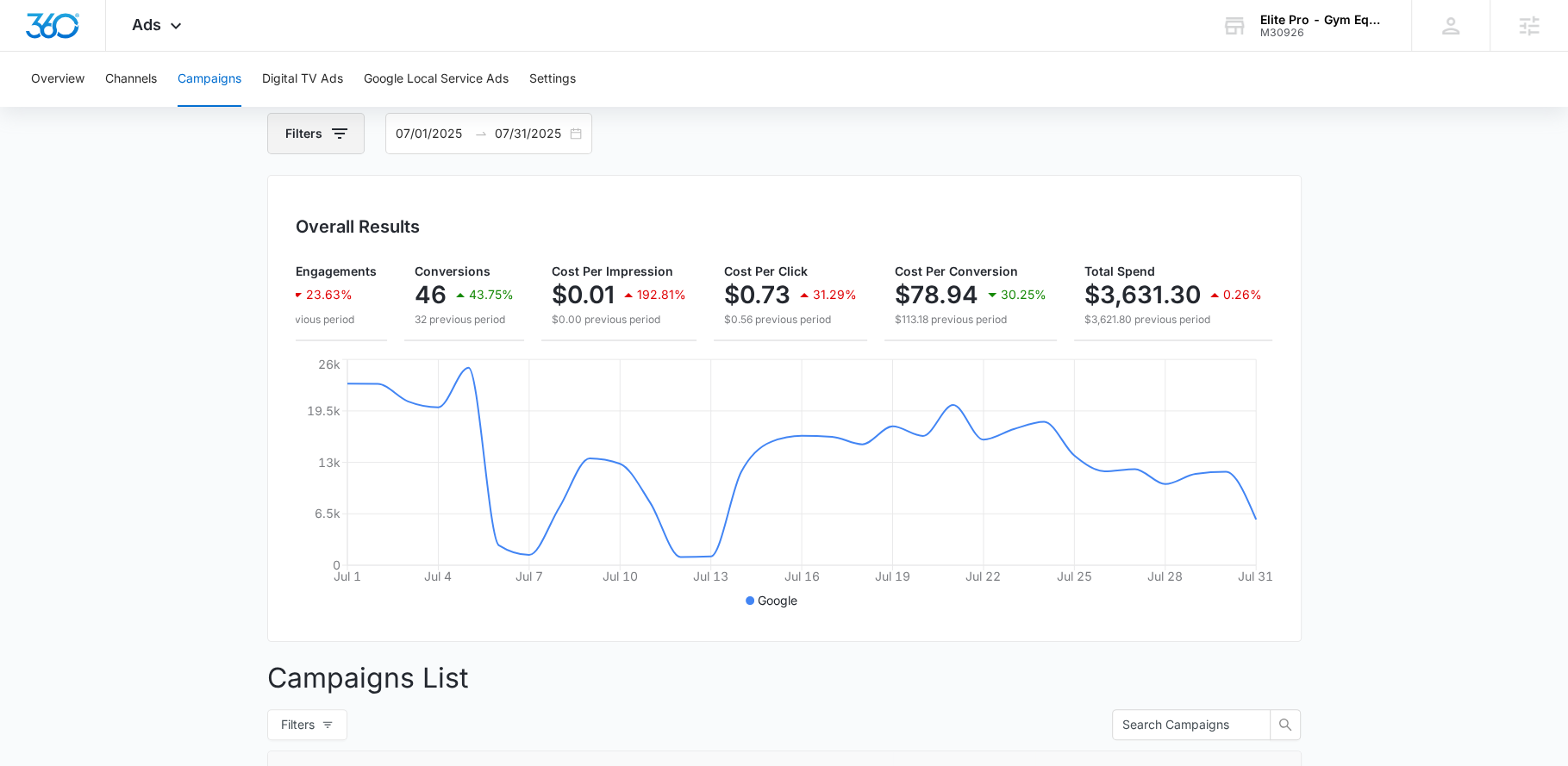 click on "Filters" at bounding box center [315, 134] 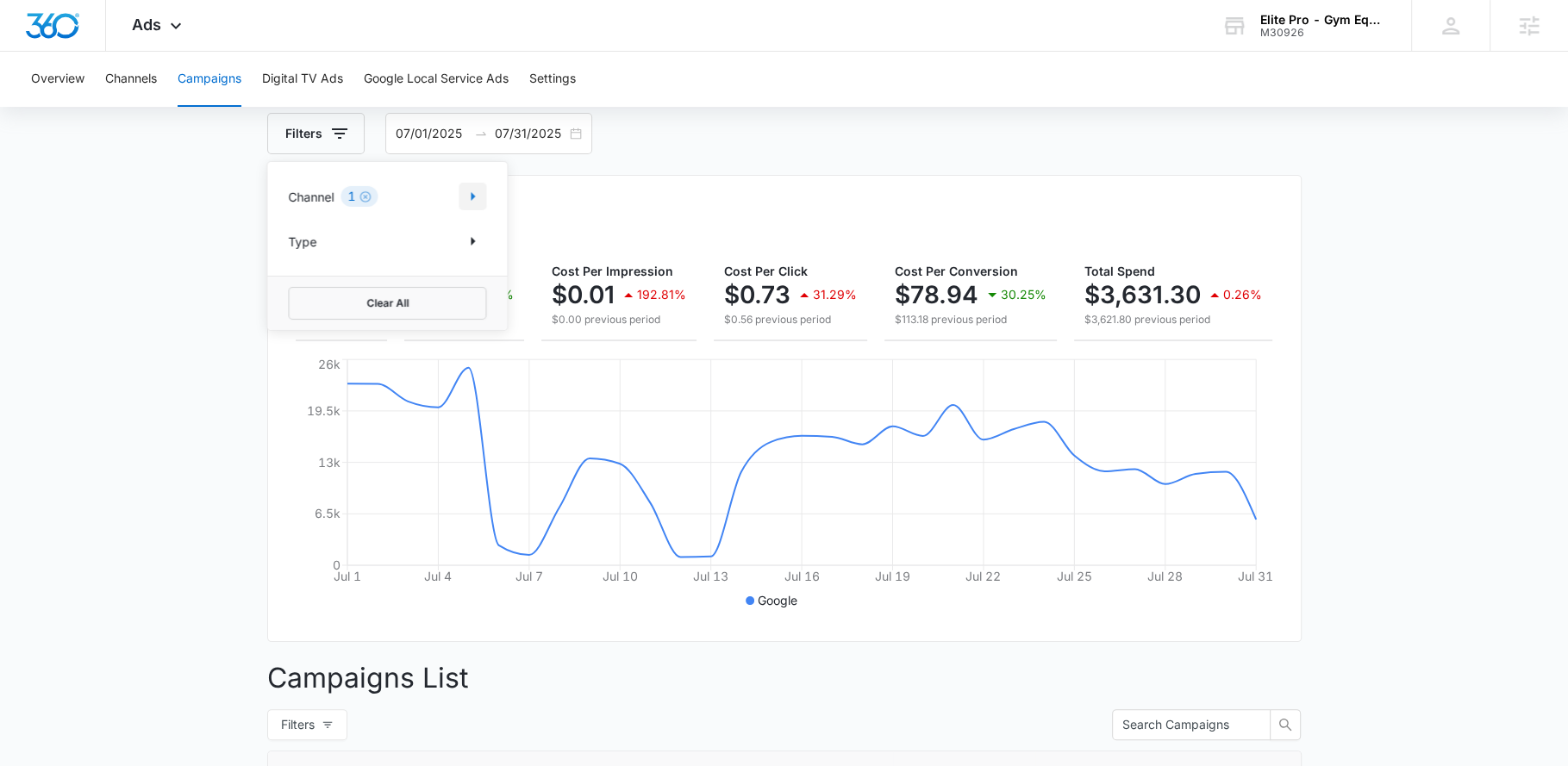 click 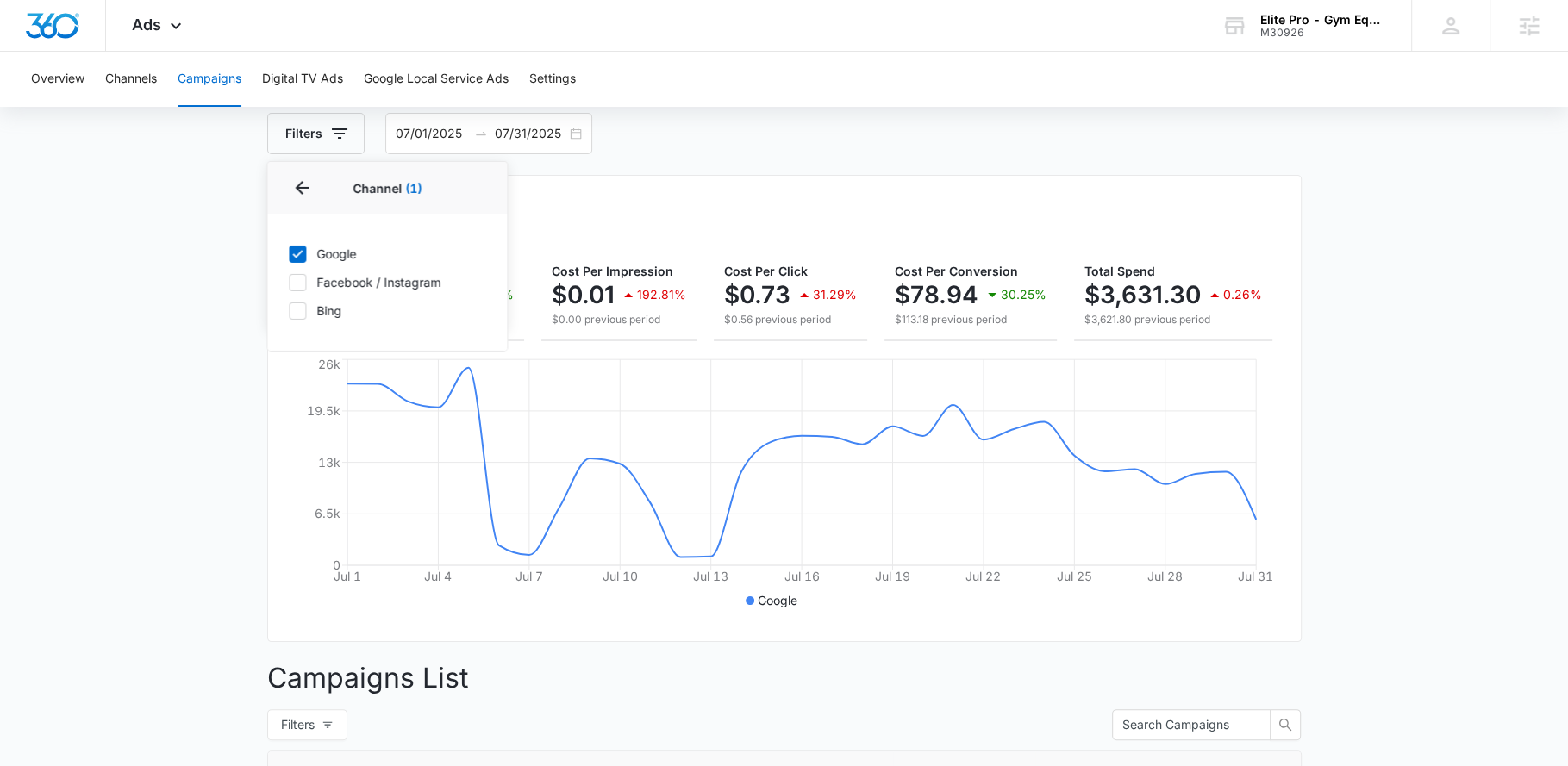 click 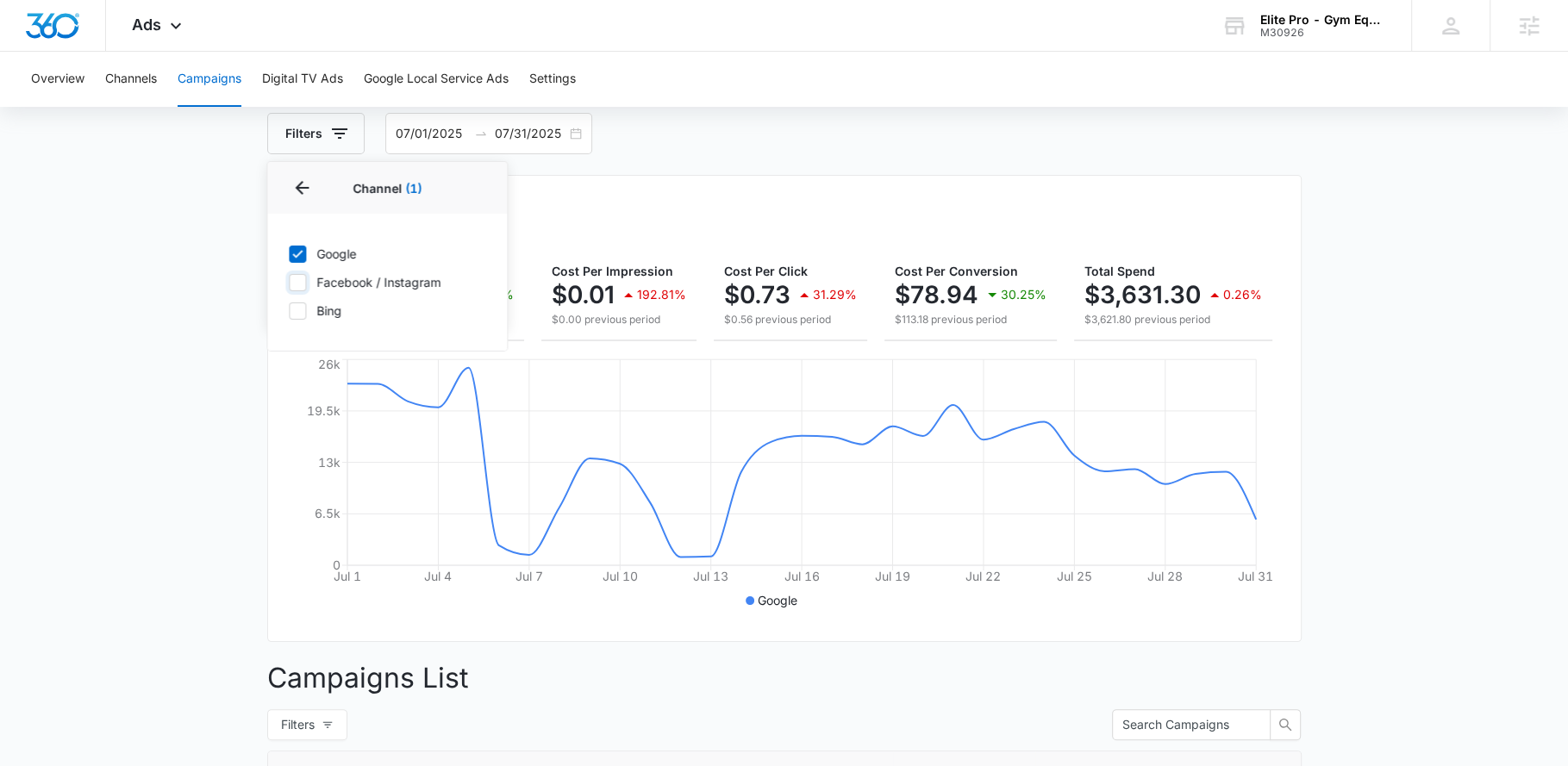 click on "Facebook / Instagram" at bounding box center (288, 282) 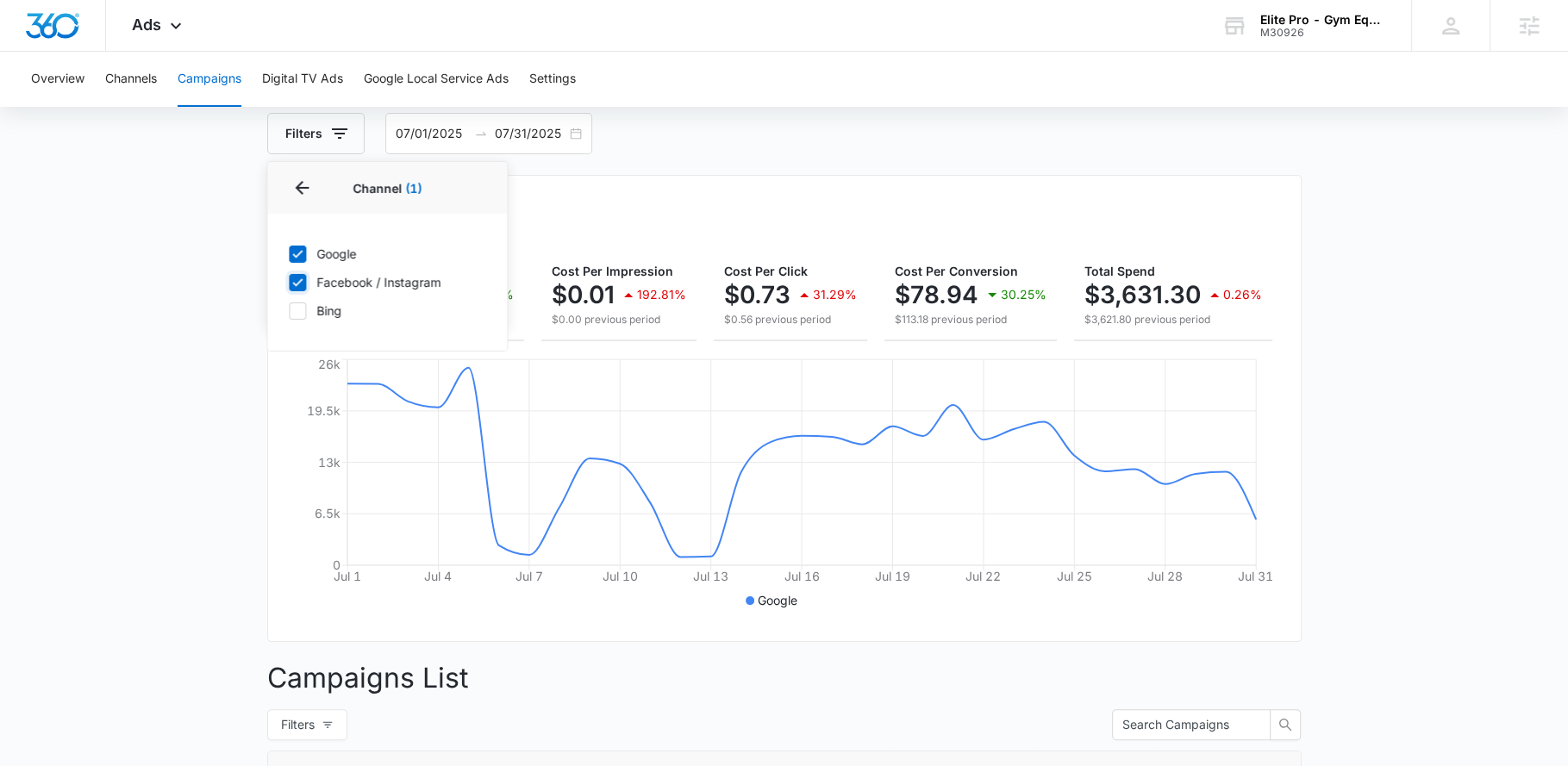 checkbox on "true" 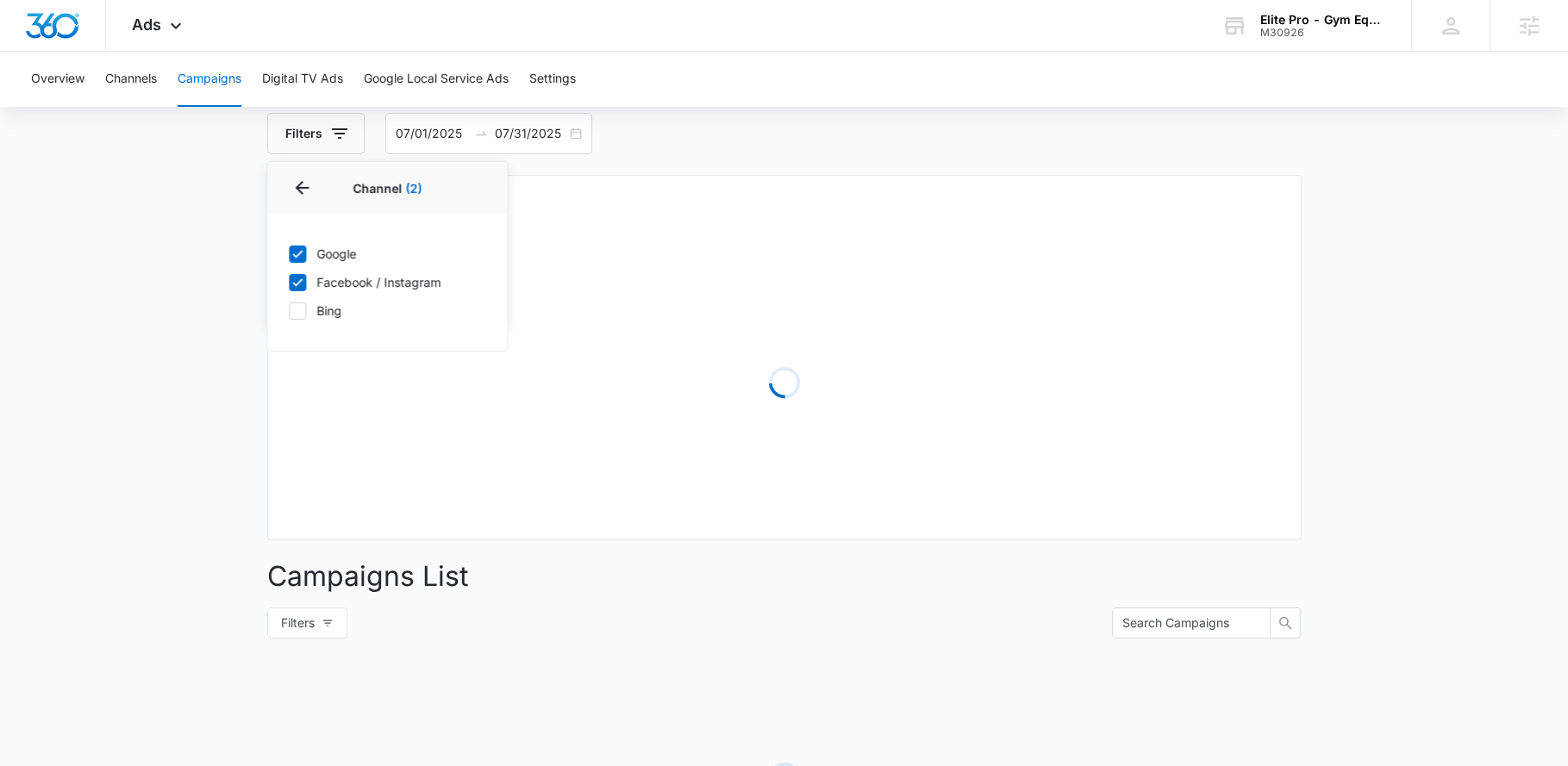 click on "Google Facebook / Instagram Bing" at bounding box center (387, 282) 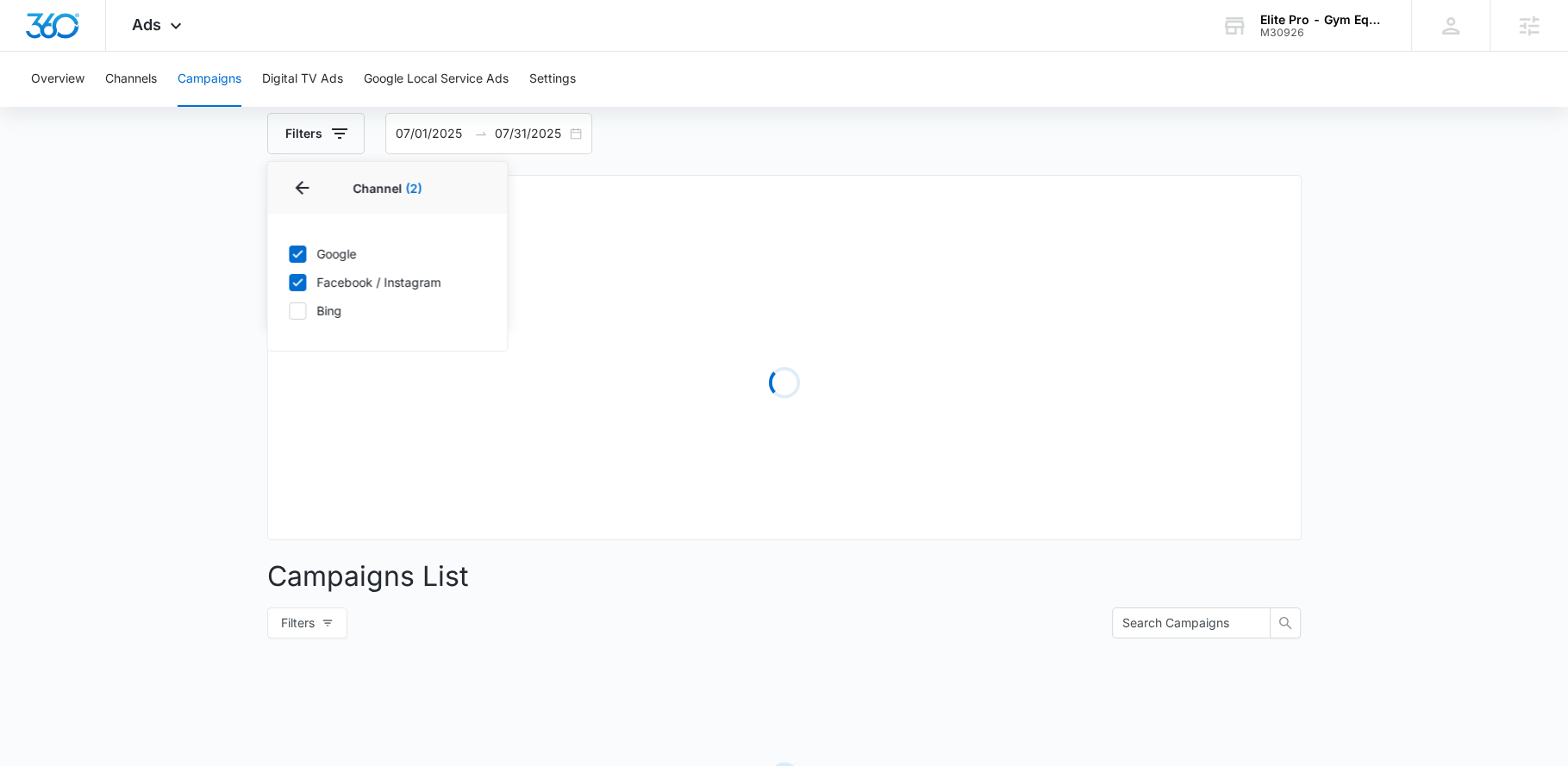 click 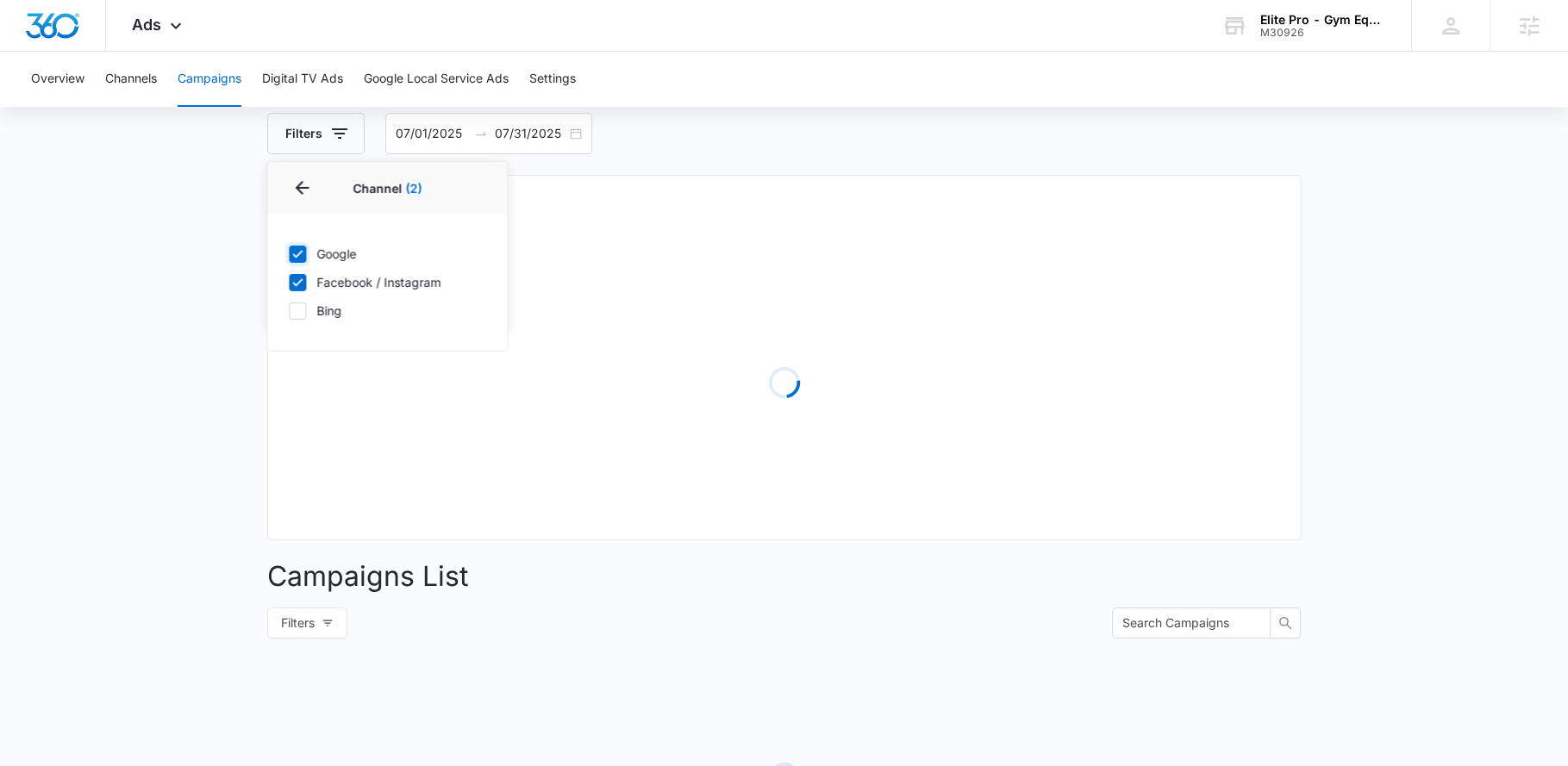 click on "Google" at bounding box center [288, 253] 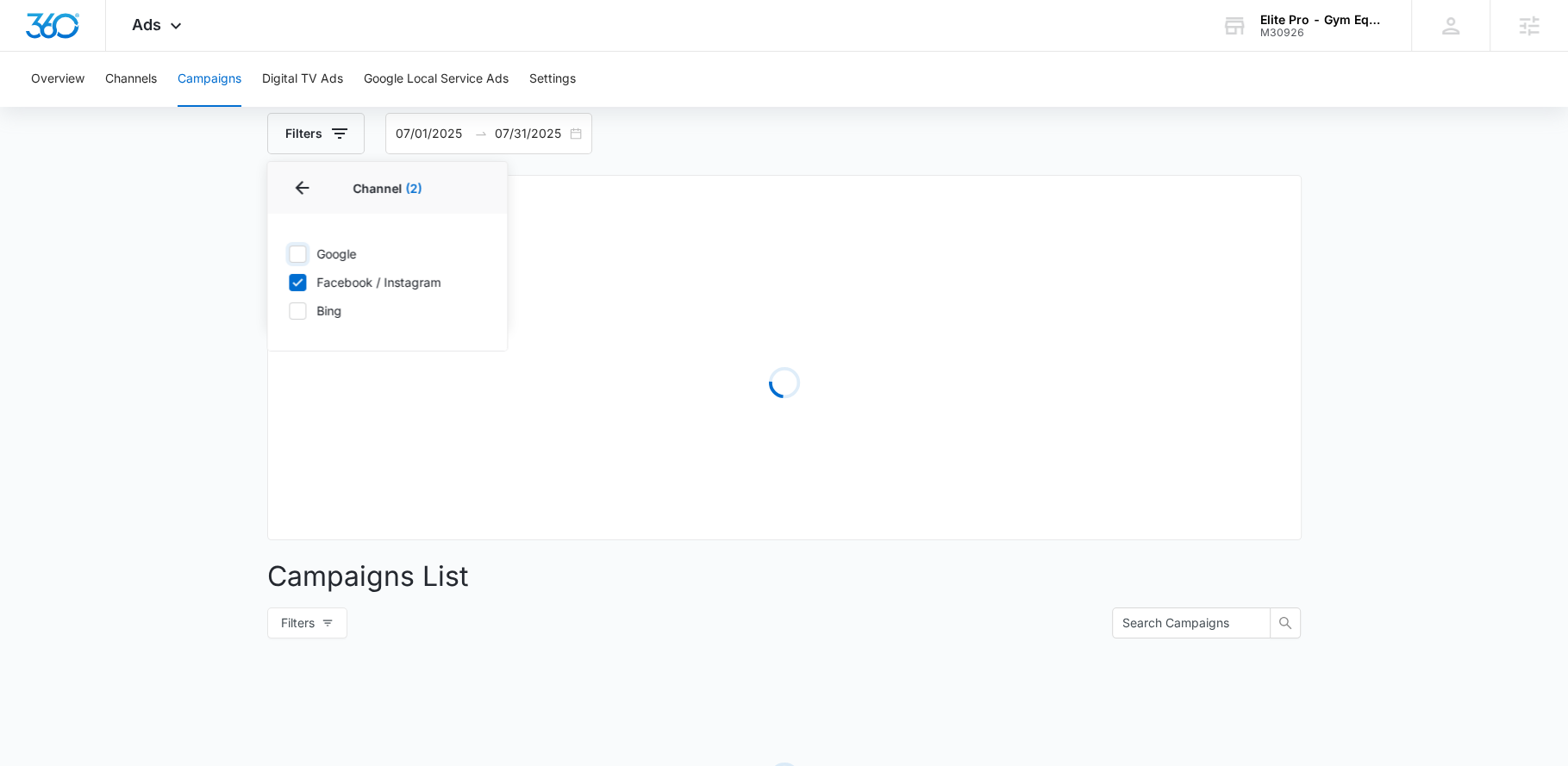 checkbox on "false" 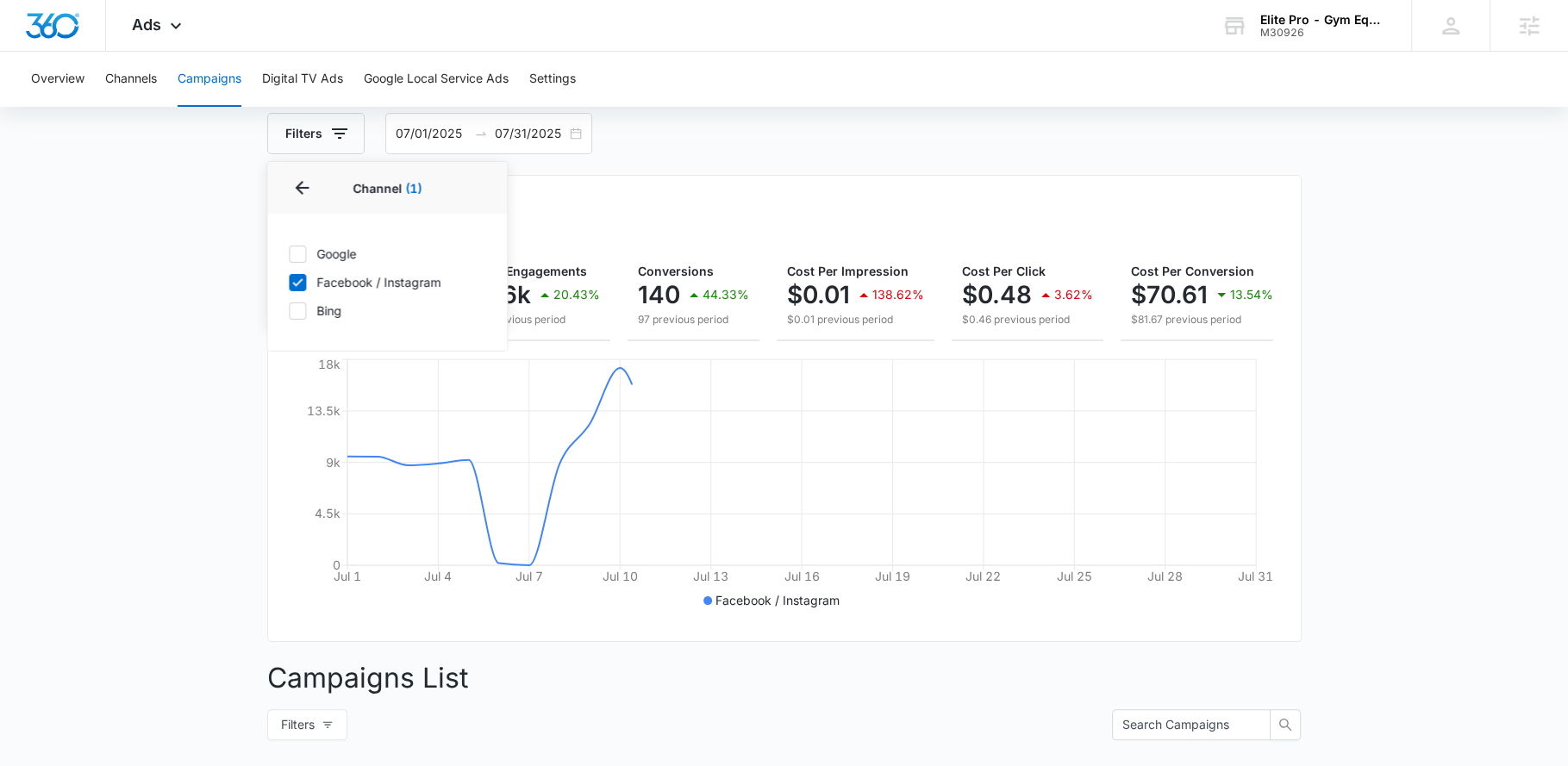click on "Campaigns Filters Channel 1 Channel (1) Google Facebook / Instagram Bing Type Clear All 07/01/2025 07/31/2025 Overall Results Impressions 0.8m 47.71%  1.5m previous period Clicks/Engagements 20.6k 20.43%  17.1k previous period Conversions 140 44.33%  97 previous period Cost Per Impression $0.01 138.62%  $0.01 previous period Cost Per Click $0.48 3.62%  $0.46 previous period Cost Per Conversion $70.61 13.54%  $81.67 previous period Total Spend $9,885.50 24.79%  $7,921.90 previous period Jul 1 Jul 4 Jul 7 Jul 10 Jul 13 Jul 16 Jul 19 Jul 22 Jul 25 Jul 28 Jul 31 0 4.5k 9k 13.5k 18k Facebook / Instagram Campaigns List Filters Loading Spend" at bounding box center (784, 571) 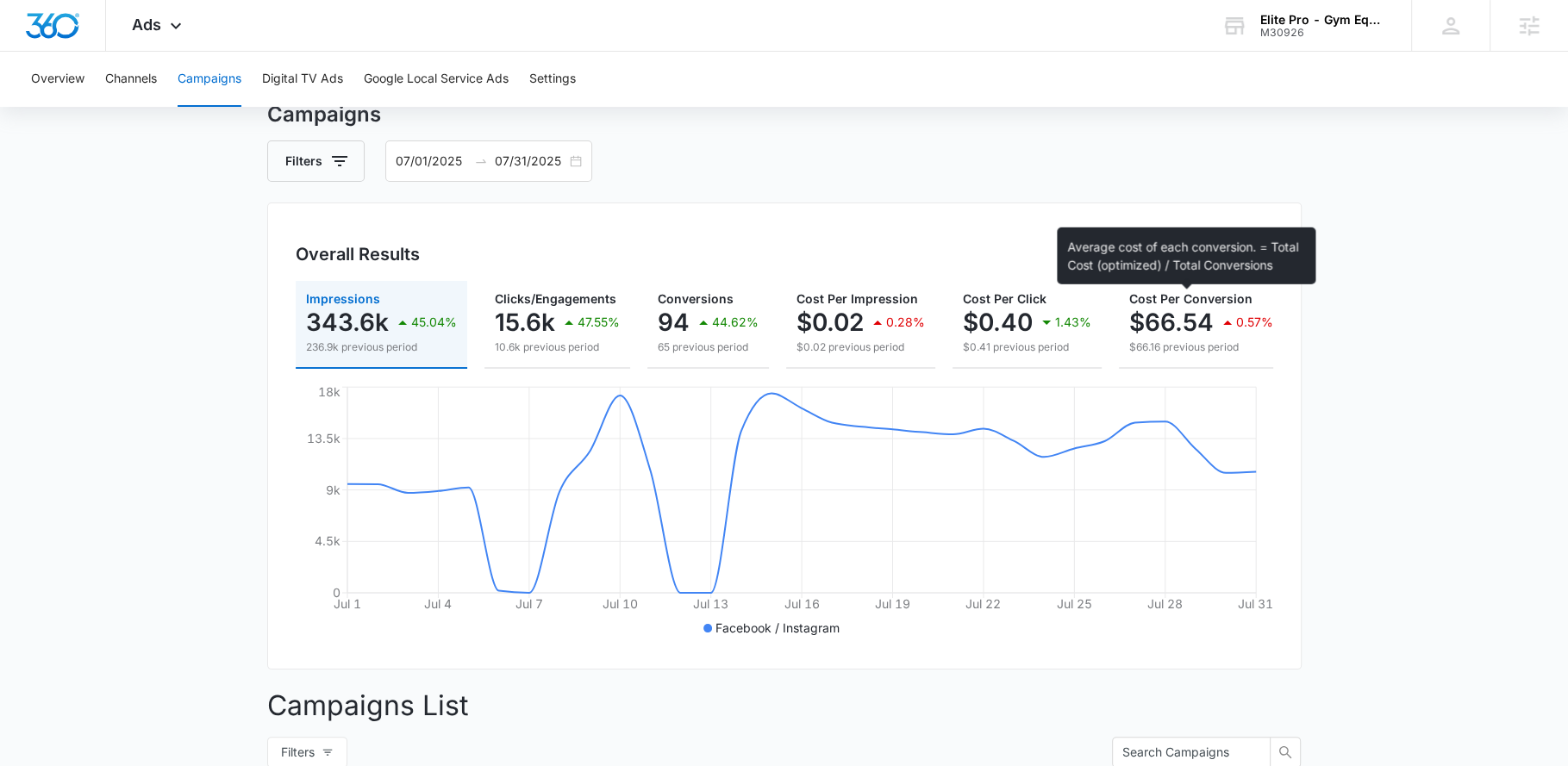 scroll, scrollTop: 507, scrollLeft: 0, axis: vertical 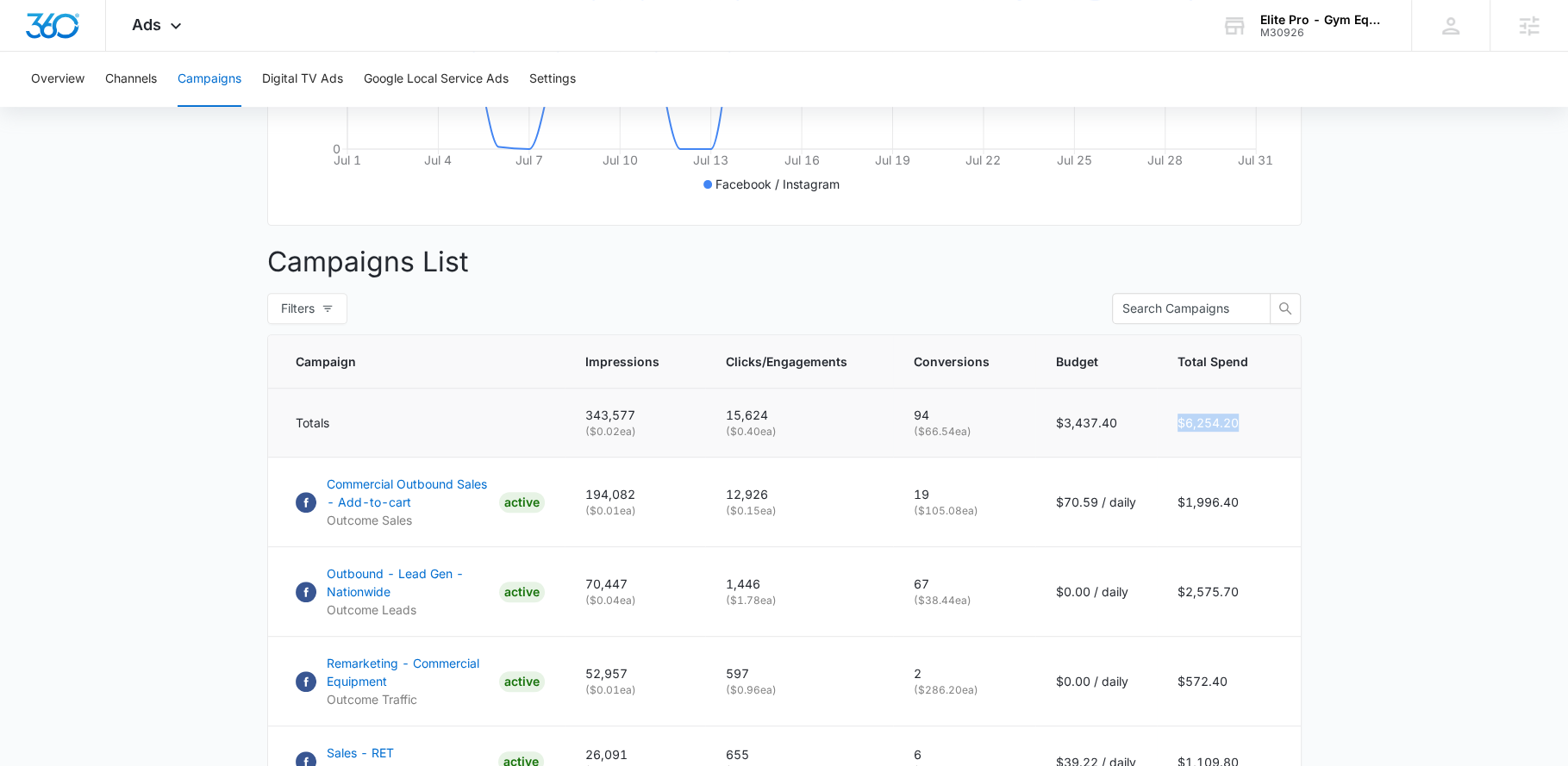 drag, startPoint x: 1255, startPoint y: 434, endPoint x: 1178, endPoint y: 435, distance: 77.006493 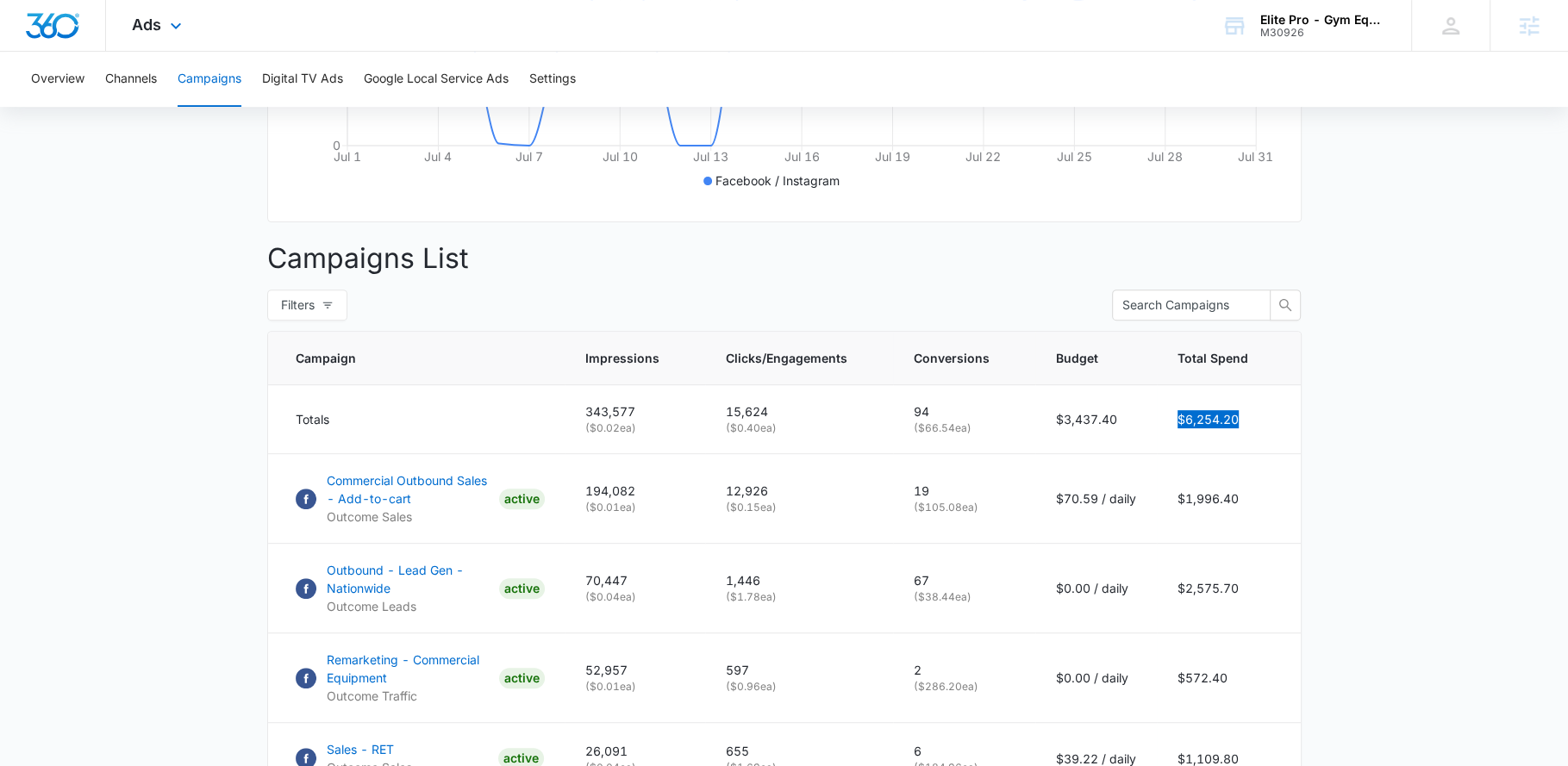 scroll, scrollTop: 511, scrollLeft: 0, axis: vertical 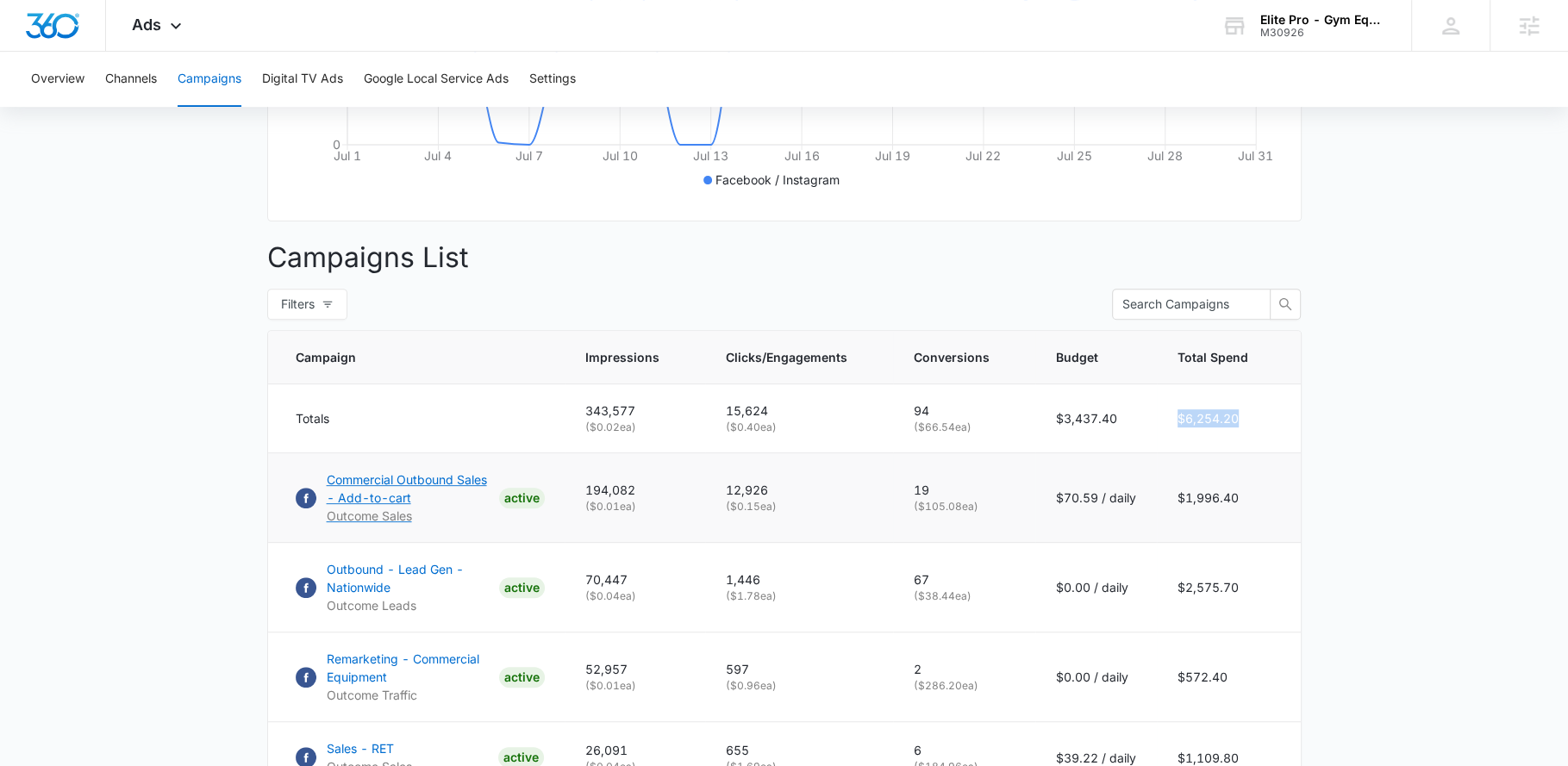 click on "Commercial Outbound Sales - Add-to-cart" at bounding box center [409, 489] 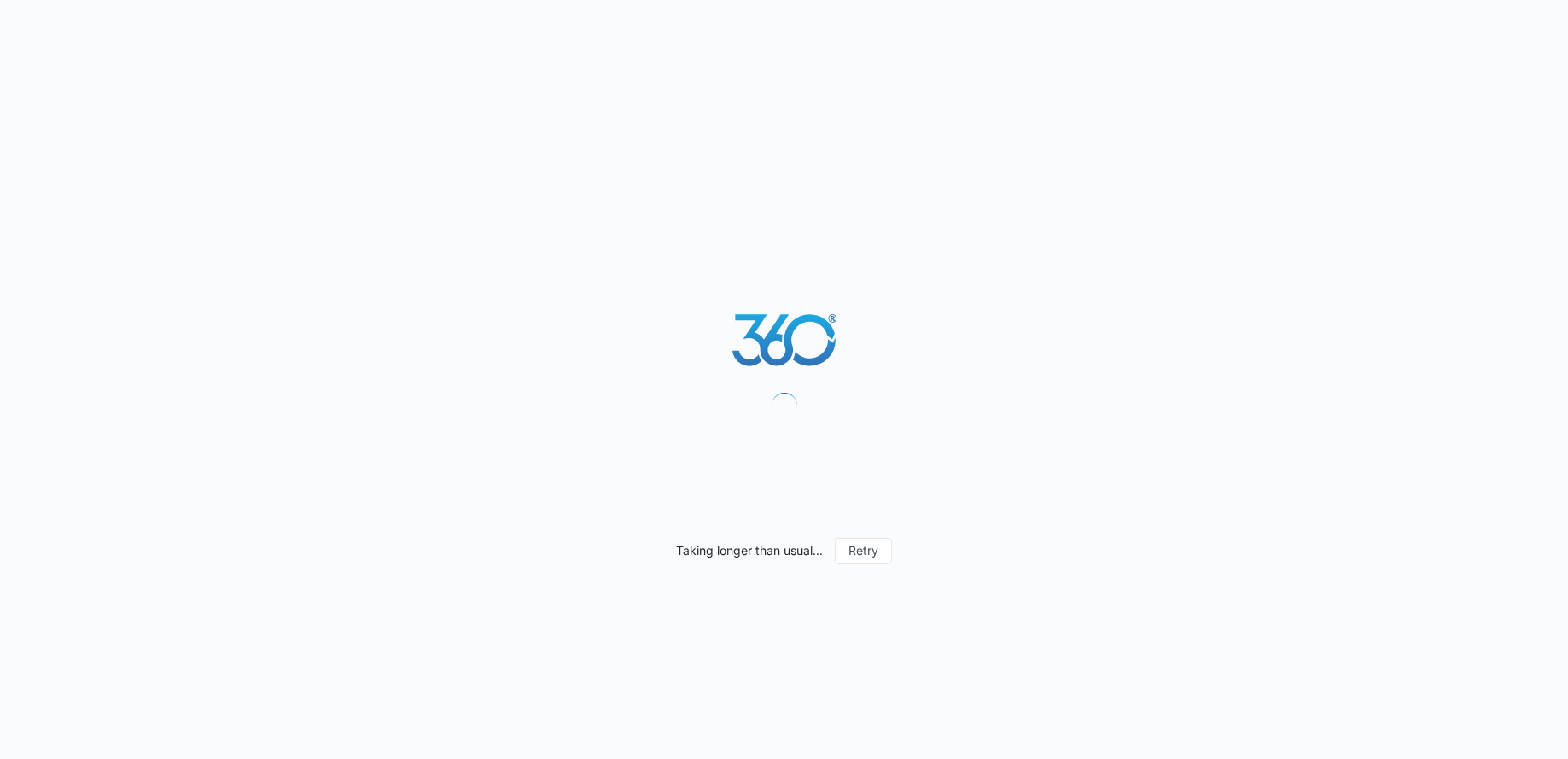 scroll, scrollTop: 0, scrollLeft: 0, axis: both 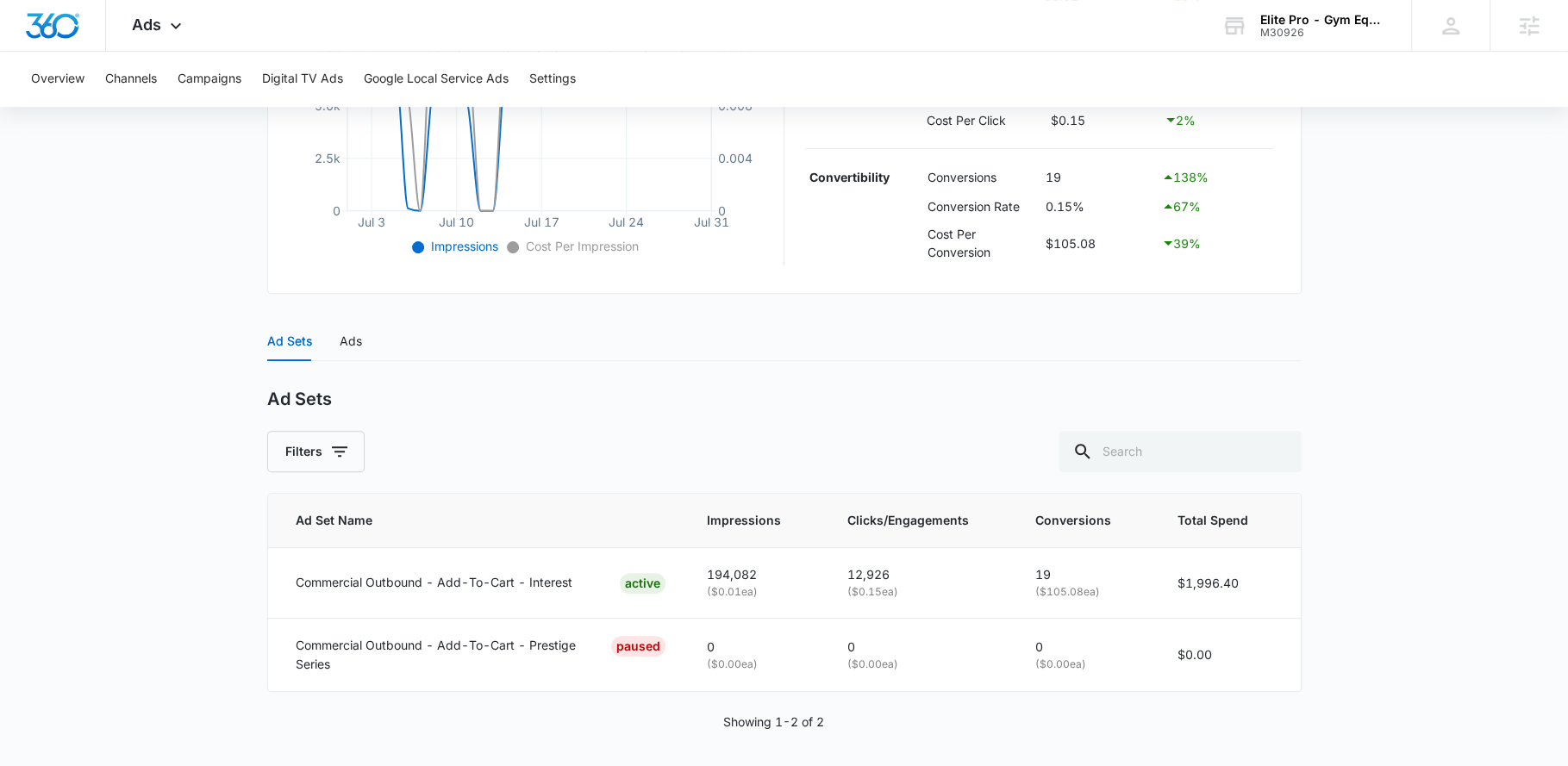 click on "Ad Sets Ads" at bounding box center (784, 341) 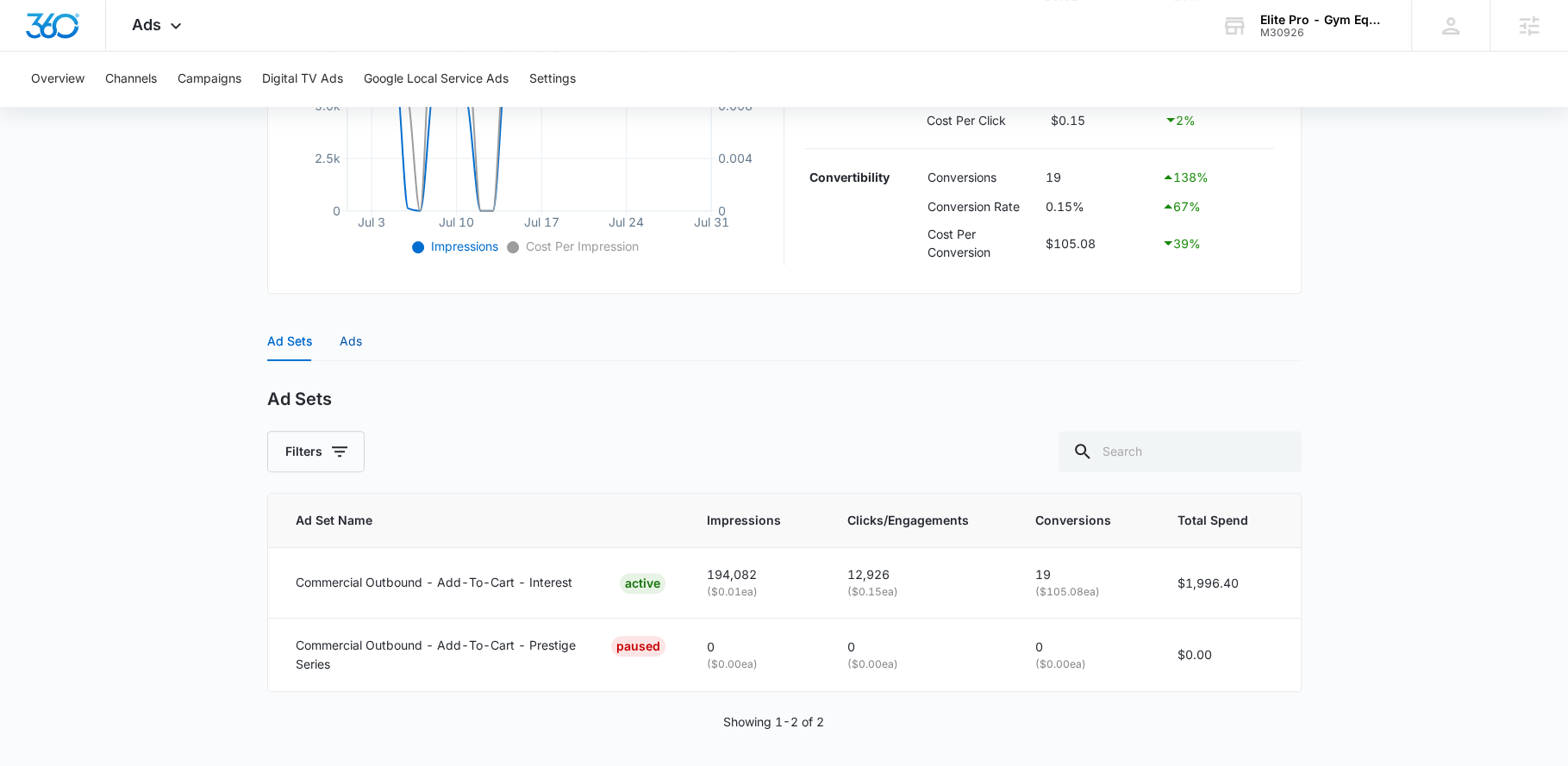 click on "Ads" at bounding box center [351, 341] 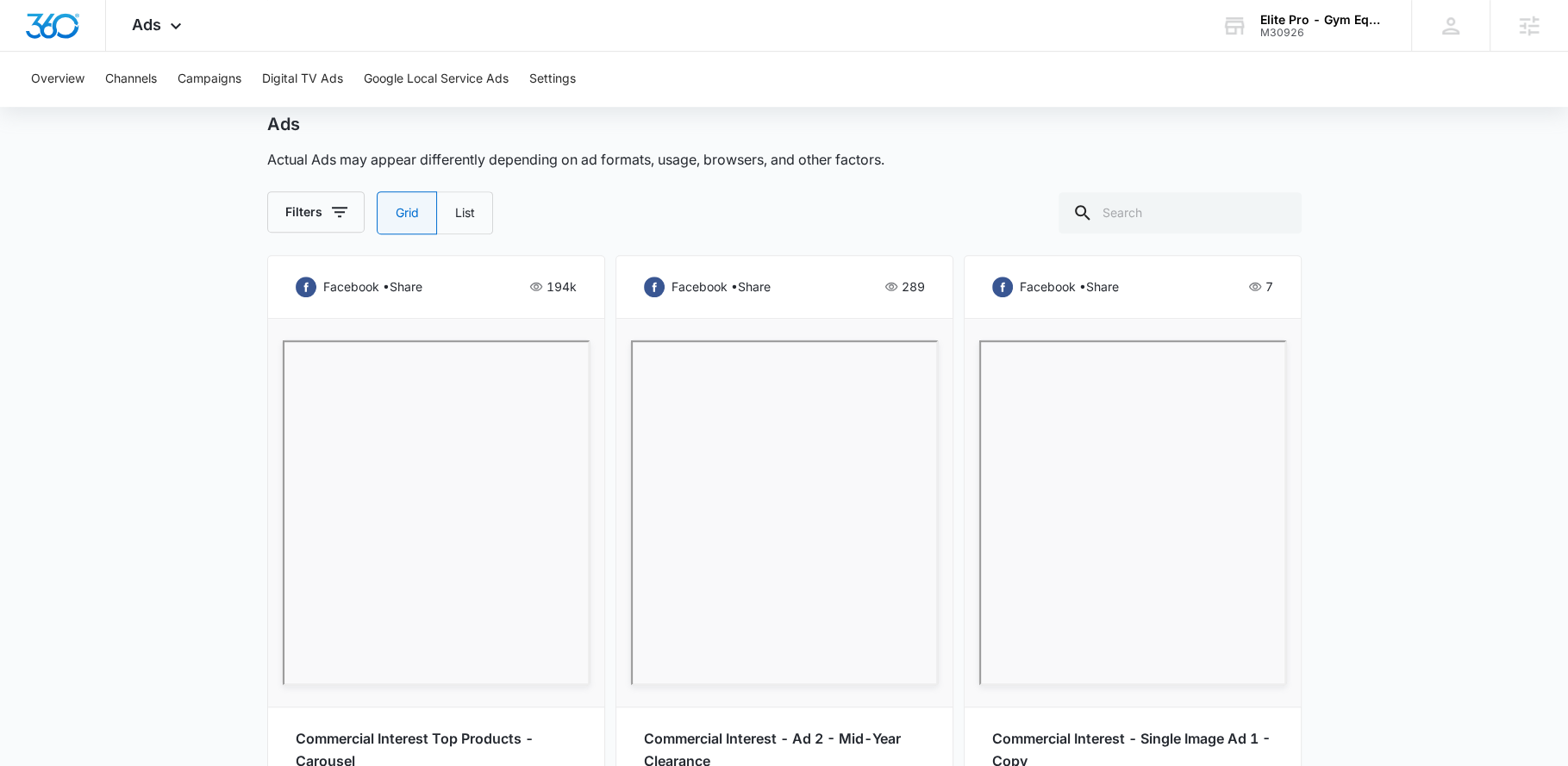 scroll, scrollTop: 775, scrollLeft: 0, axis: vertical 